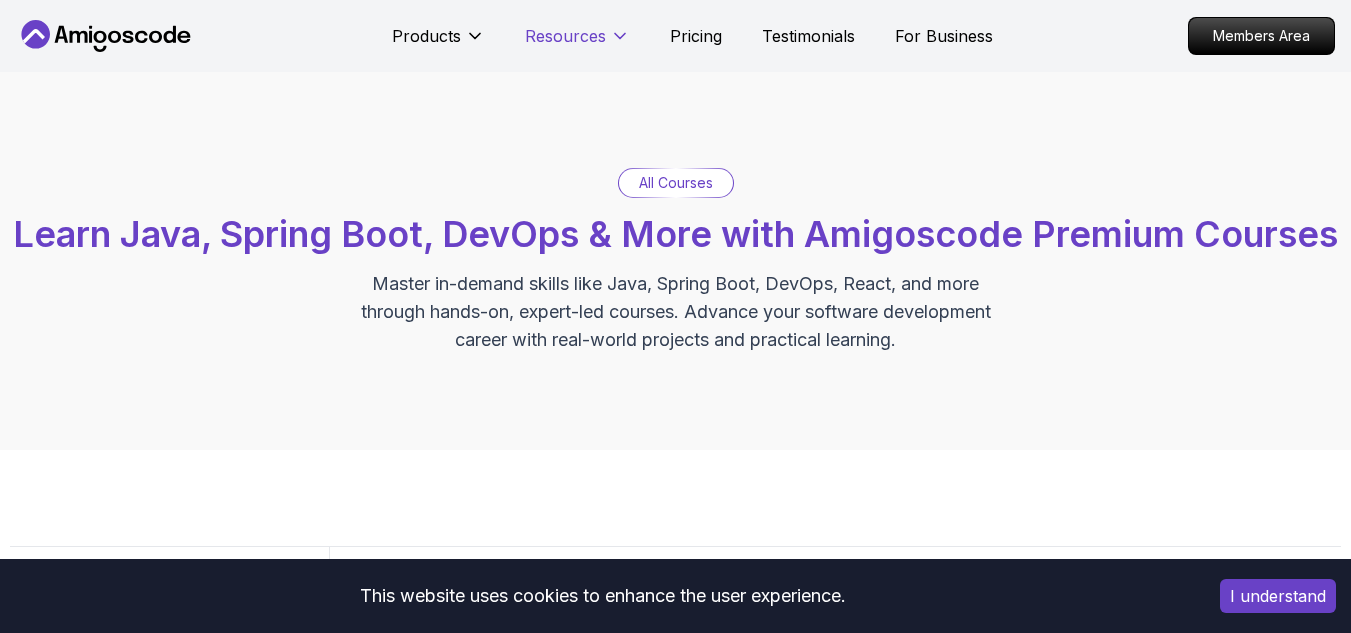 scroll, scrollTop: 0, scrollLeft: 0, axis: both 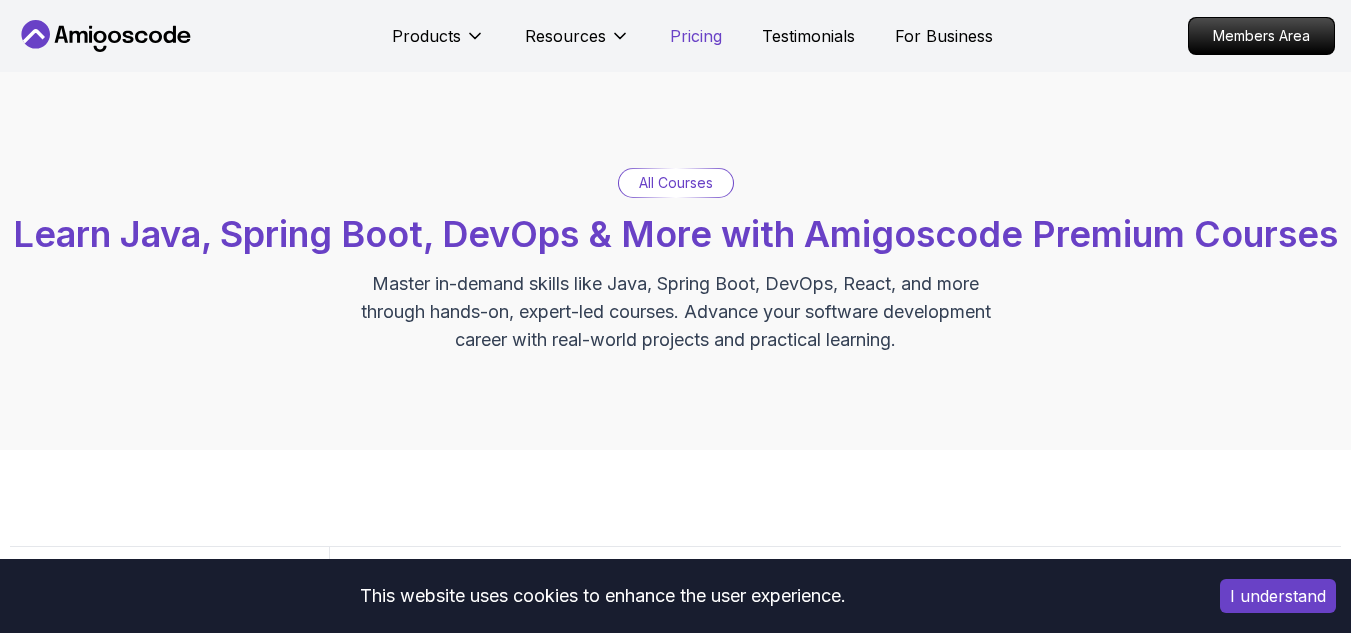 click on "Pricing" at bounding box center [696, 36] 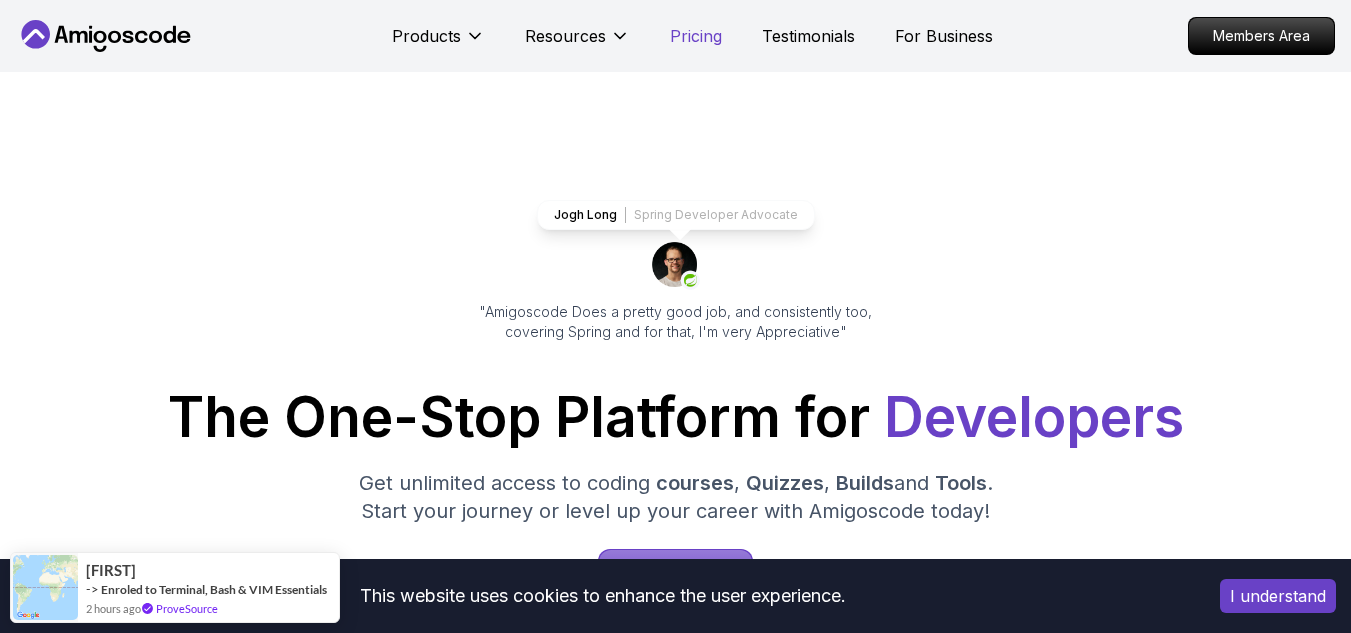scroll, scrollTop: 4249, scrollLeft: 0, axis: vertical 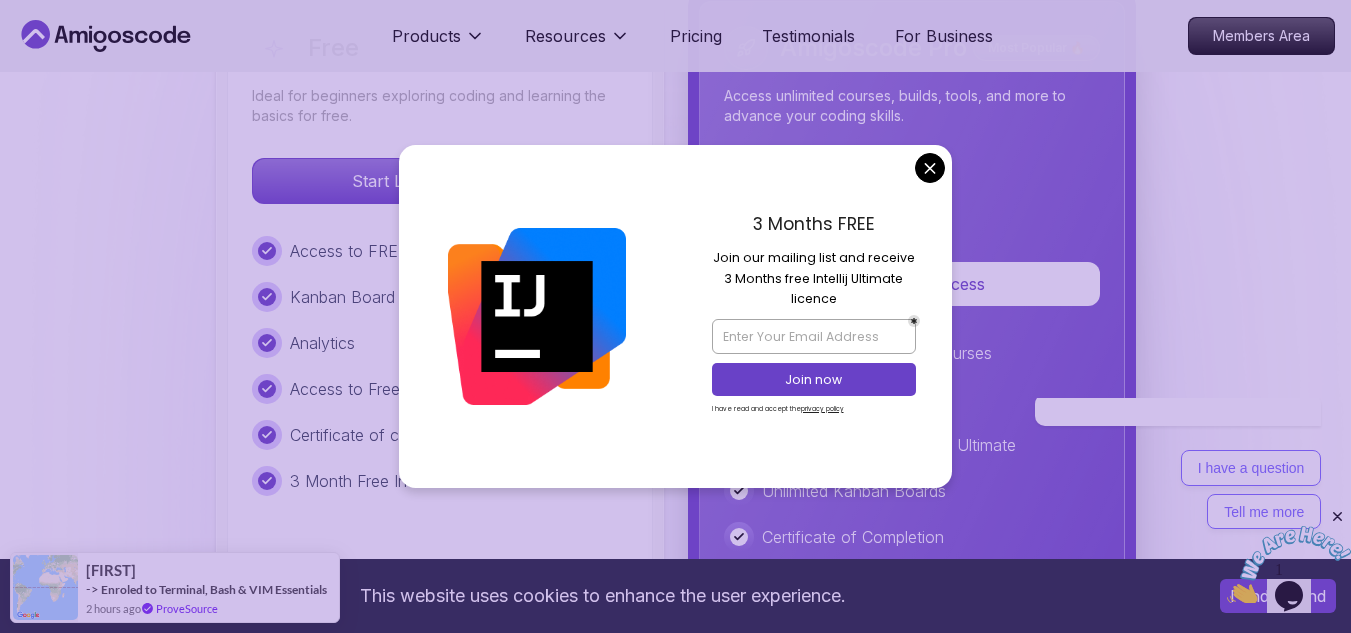 click on "This website uses cookies to enhance the user experience. I understand Products Resources Pricing Testimonials For Business Members Area Products Resources Pricing Testimonials For Business Members Area Jogh Long Spring Developer Advocate "Amigoscode Does a pretty good job, and consistently too, covering Spring and for that, I'm very Appreciative" The One-Stop Platform for   Developers Get unlimited access to coding   courses ,   Quizzes ,   Builds  and   Tools . Start your journey or level up your career with Amigoscode today! Start for Free https://amigoscode.com/dashboard OUR AMIGO STUDENTS WORK IN TOP COMPANIES Courses Builds Discover Amigoscode's Latest   Premium Courses! Get unlimited access to coding   courses ,   Quizzes ,   Builds  and   Tools . Start your journey or level up your career with Amigoscode today! Browse all  courses Advanced Spring Boot Pro Dive deep into Spring Boot with our advanced course, designed to take your skills from intermediate to expert level. NEW Spring Boot for Beginners" at bounding box center [675, 1400] 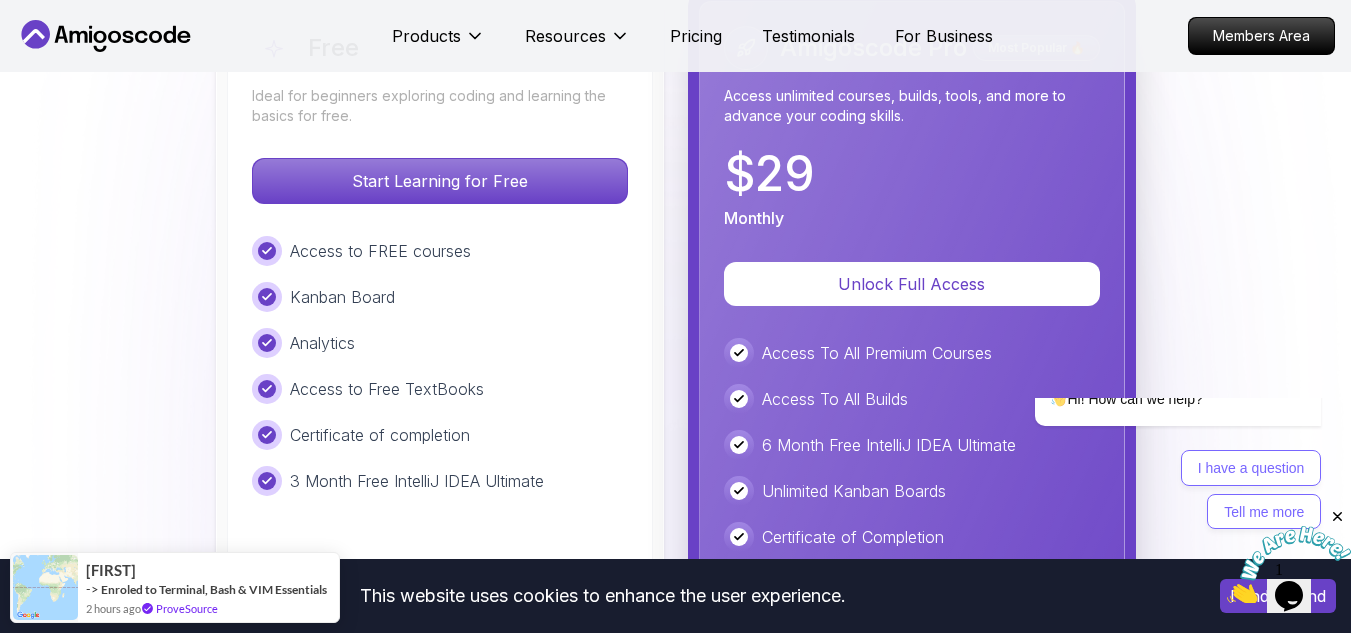 scroll, scrollTop: 0, scrollLeft: 0, axis: both 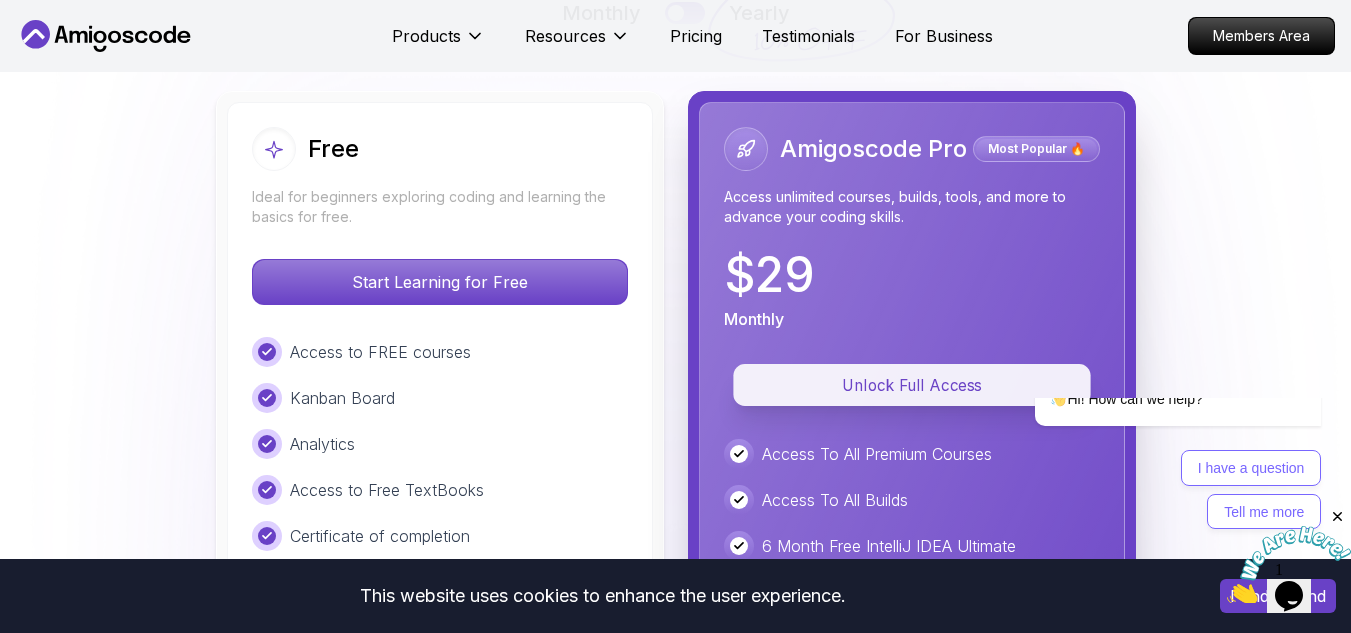 click on "Unlock Full Access" at bounding box center [912, 385] 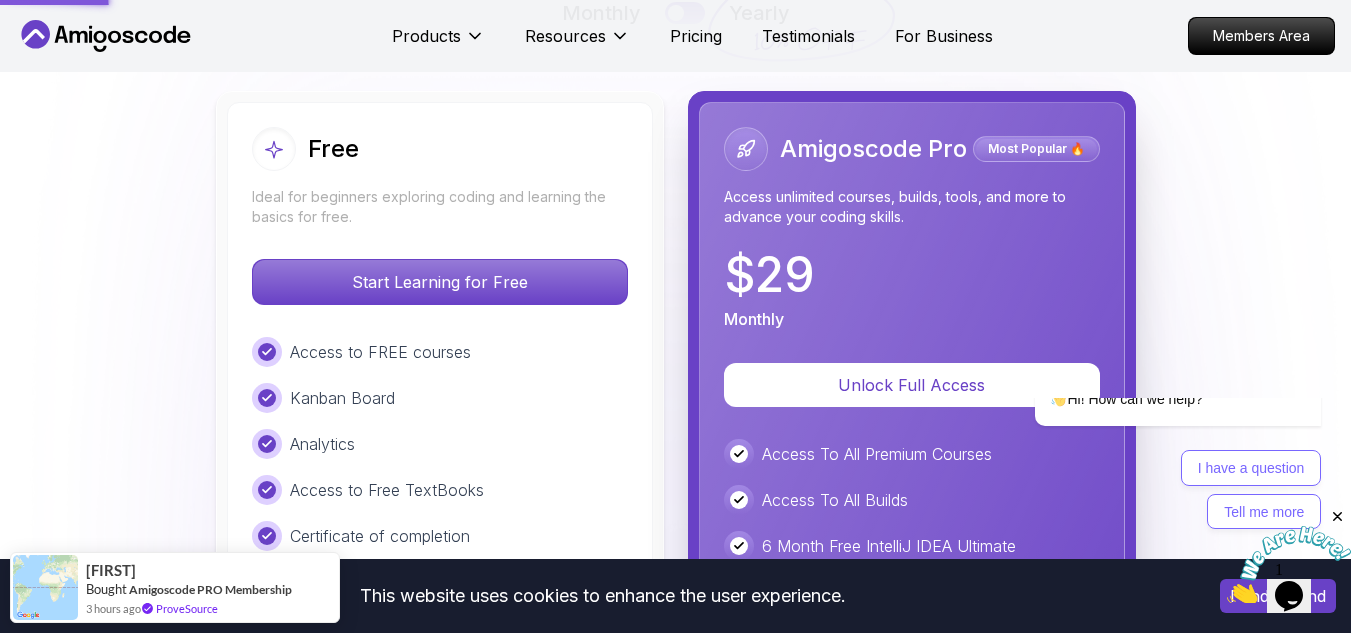 scroll, scrollTop: 4408, scrollLeft: 0, axis: vertical 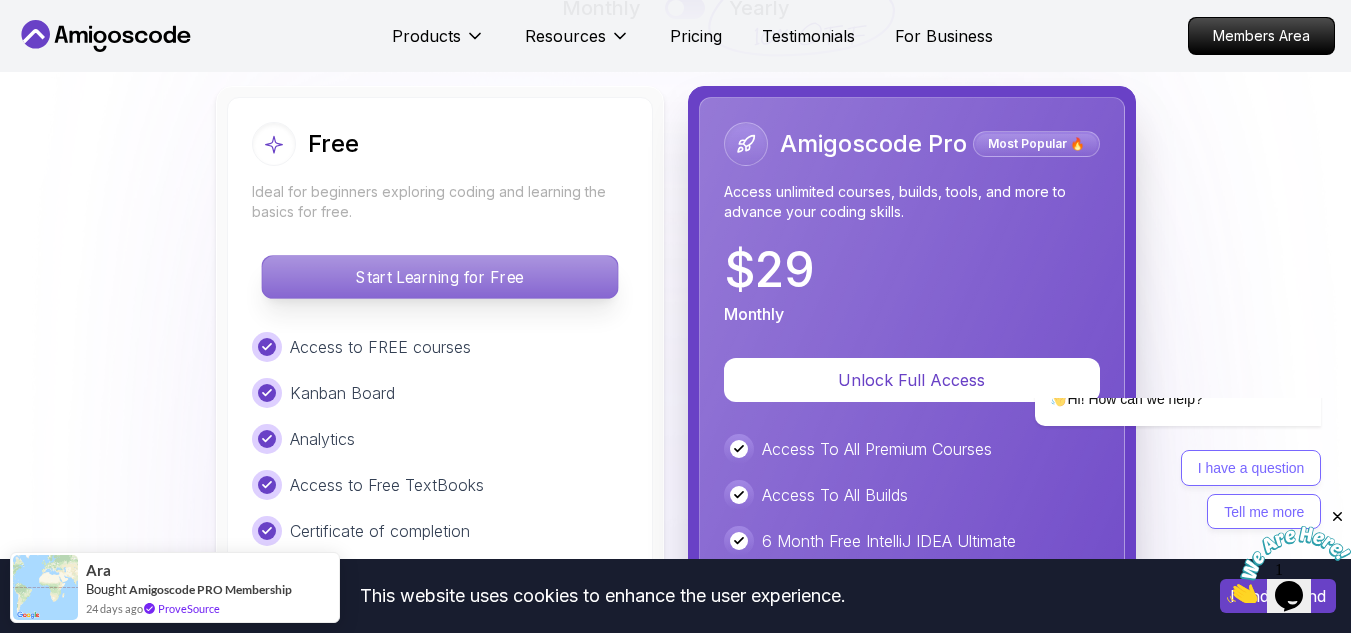 click on "Start Learning for Free" at bounding box center (439, 277) 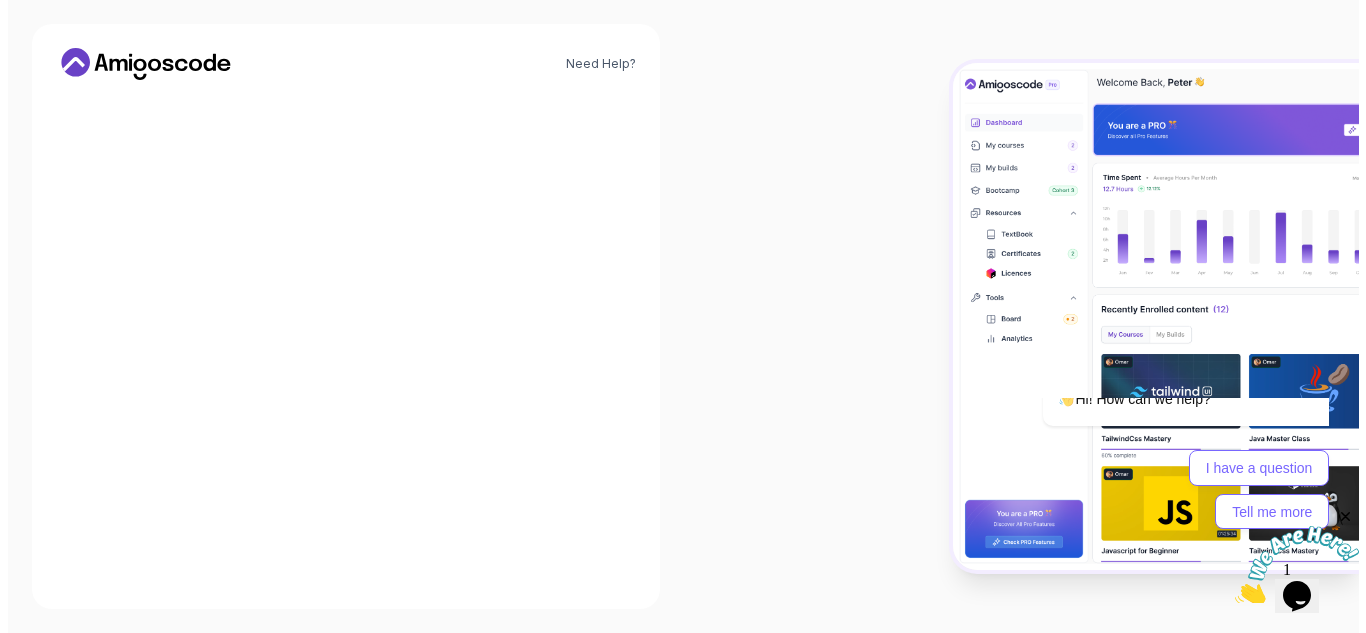scroll, scrollTop: 0, scrollLeft: 0, axis: both 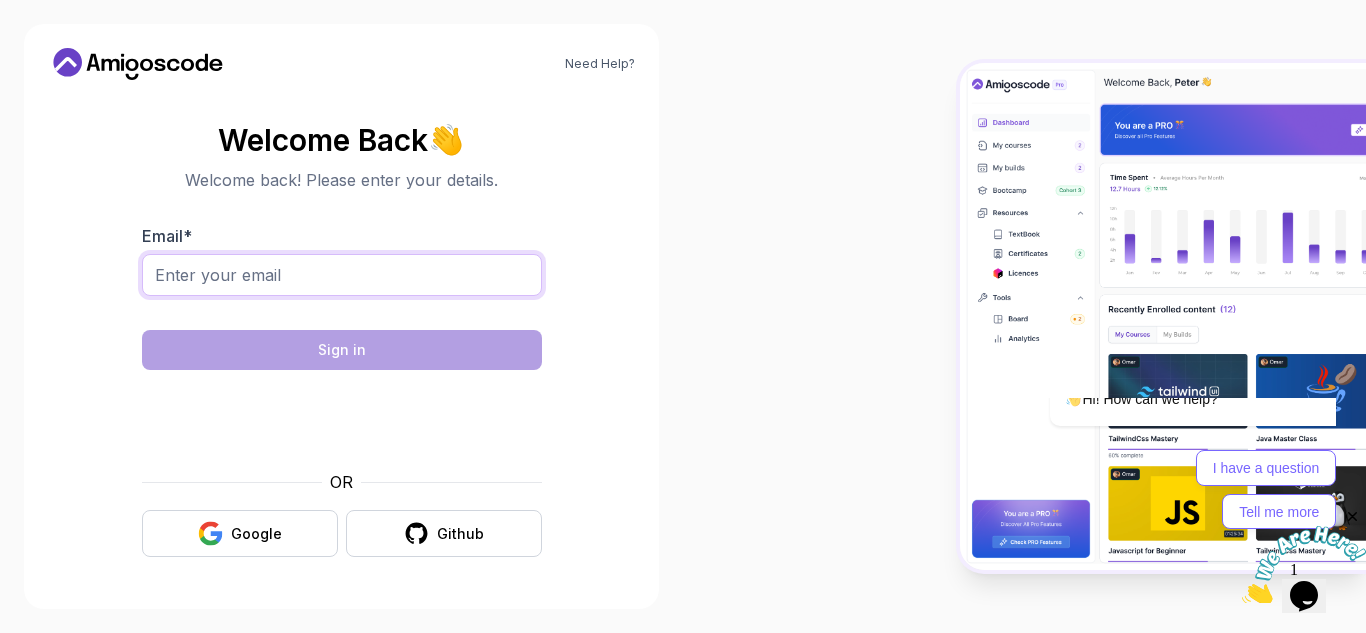 click on "Email *" at bounding box center (342, 275) 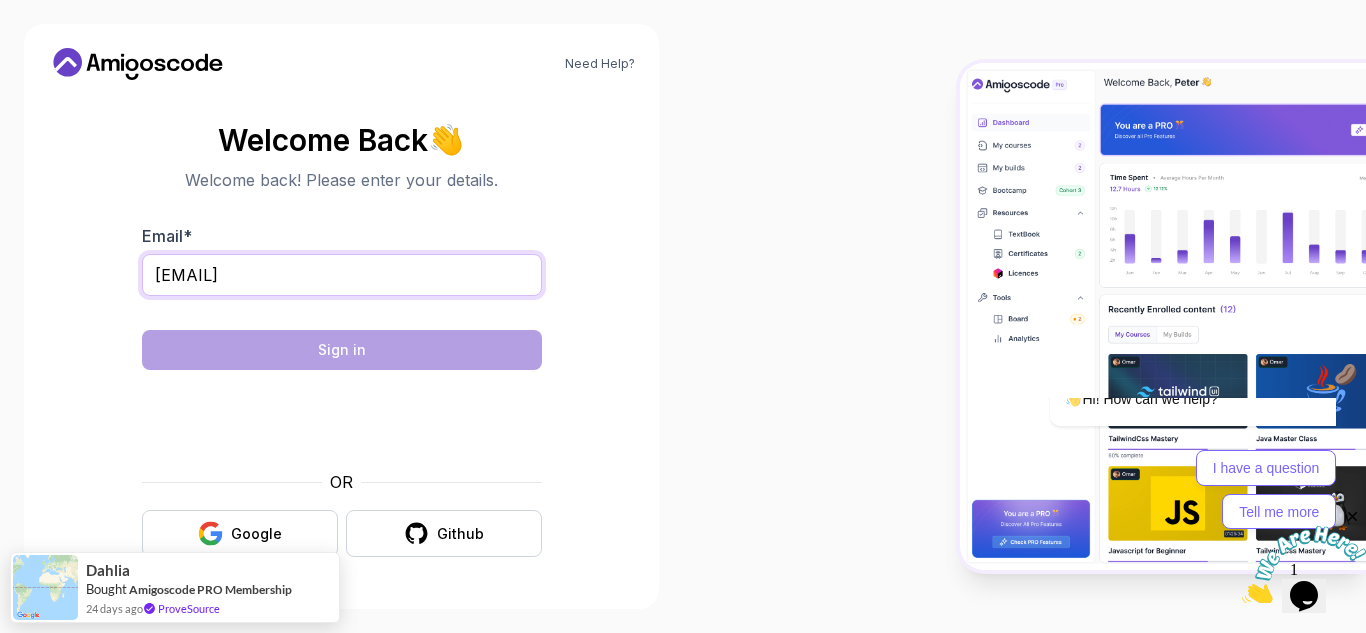 click on "[EMAIL]" at bounding box center (342, 275) 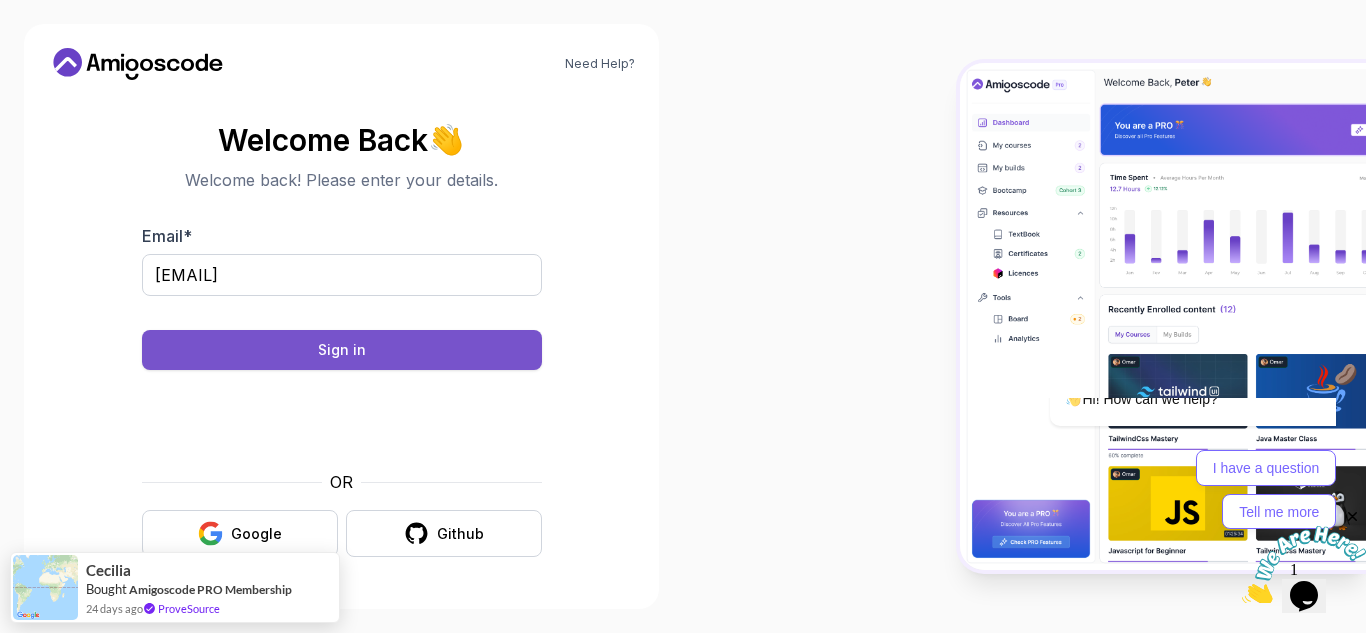 click on "Sign in" at bounding box center [342, 350] 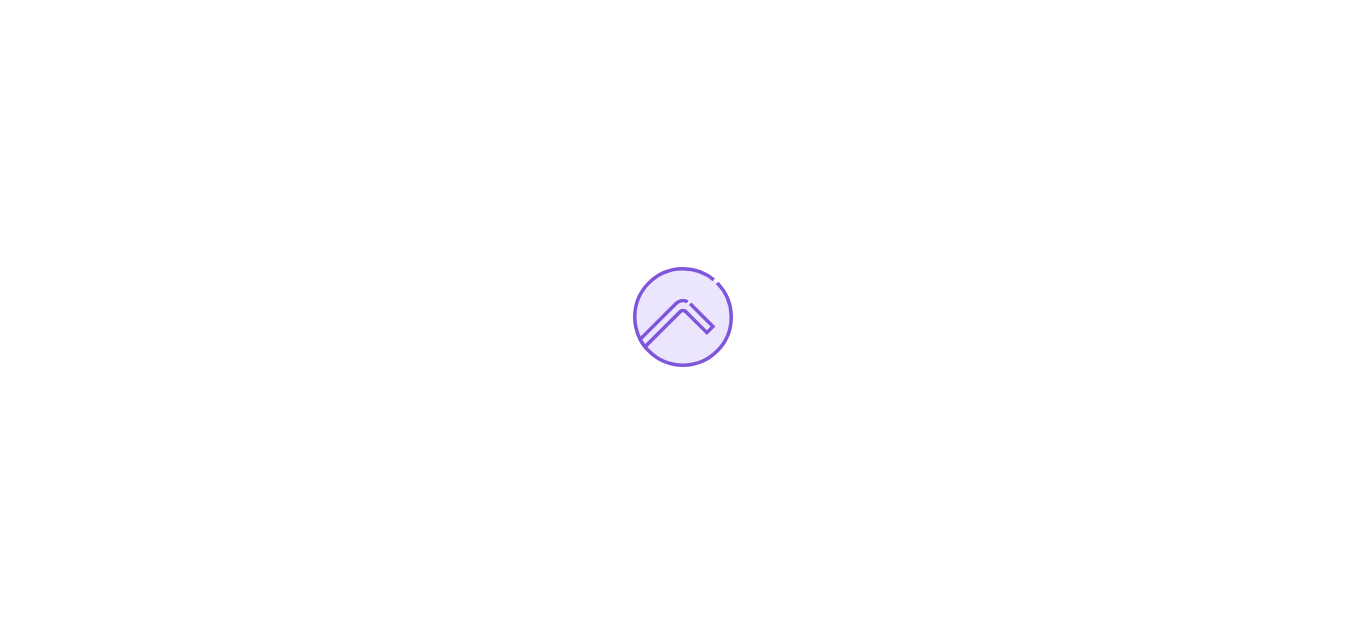 scroll, scrollTop: 0, scrollLeft: 0, axis: both 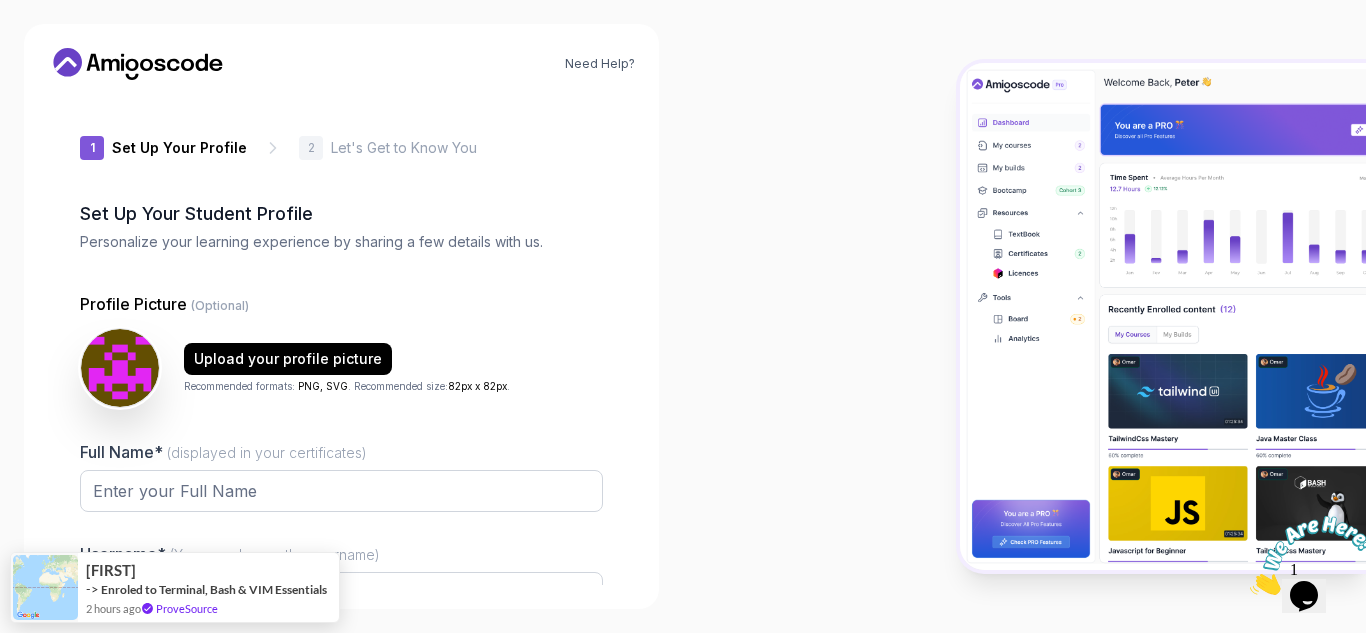 type on "loftyhawk2c7b2" 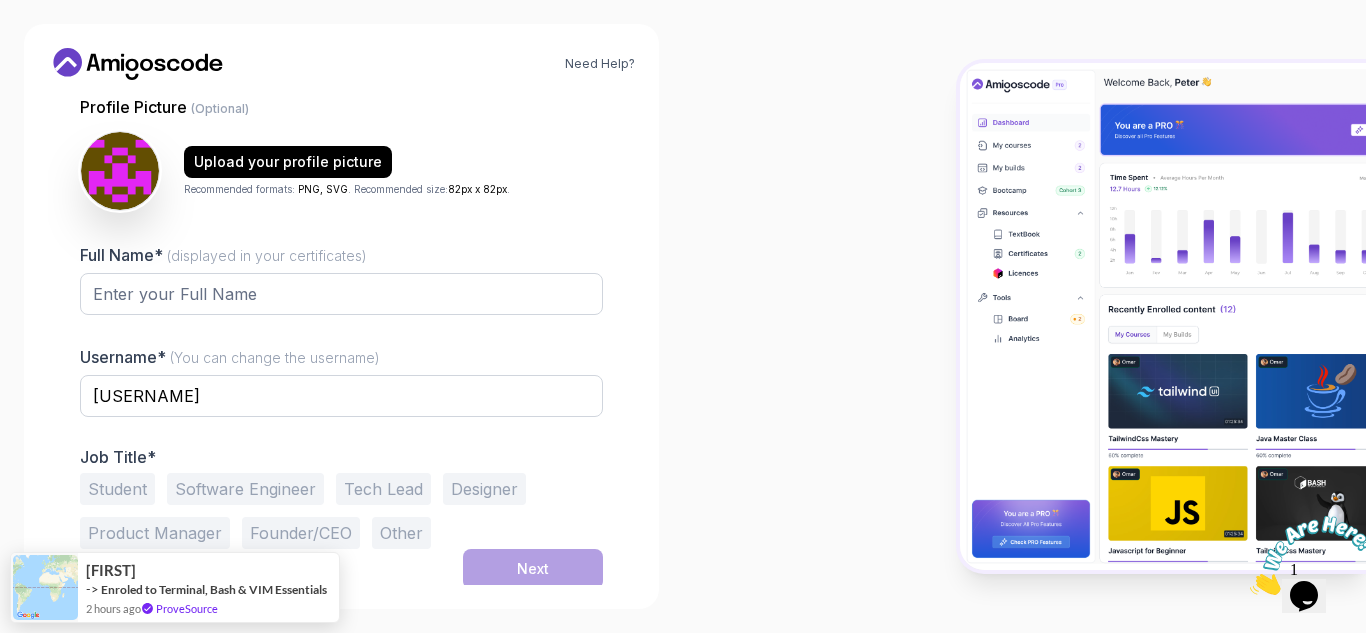 scroll, scrollTop: 200, scrollLeft: 0, axis: vertical 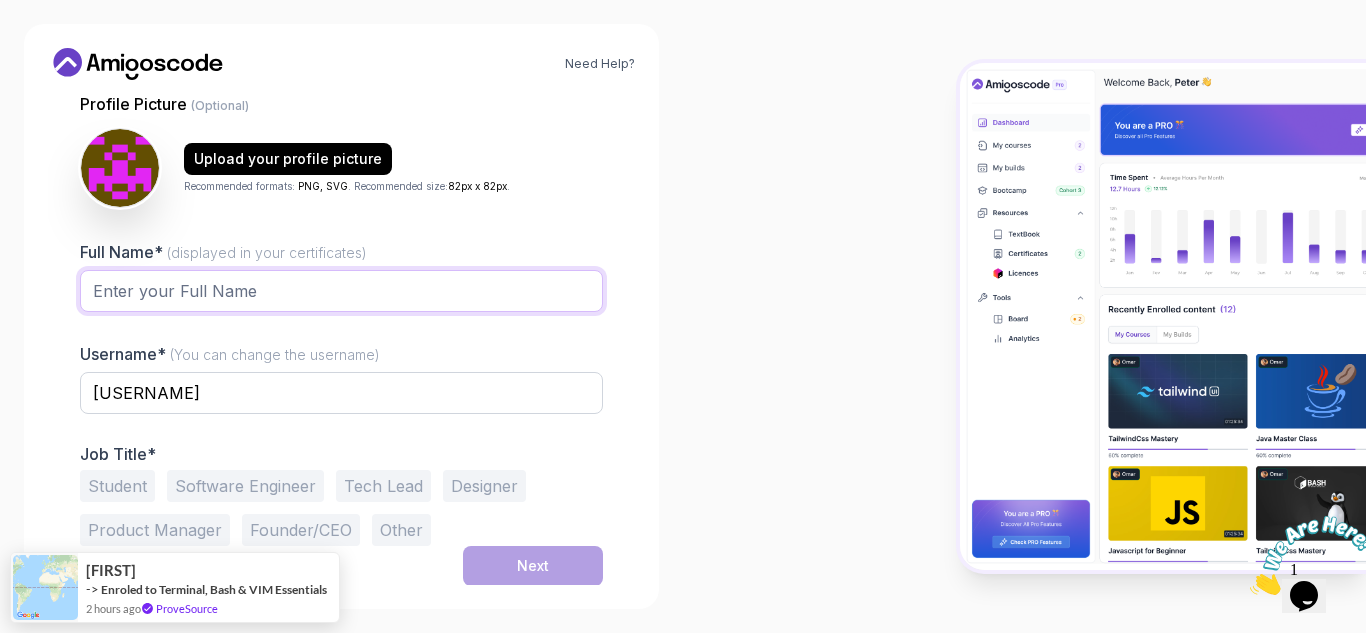 click on "Full Name*   (displayed in your certificates)" at bounding box center (341, 291) 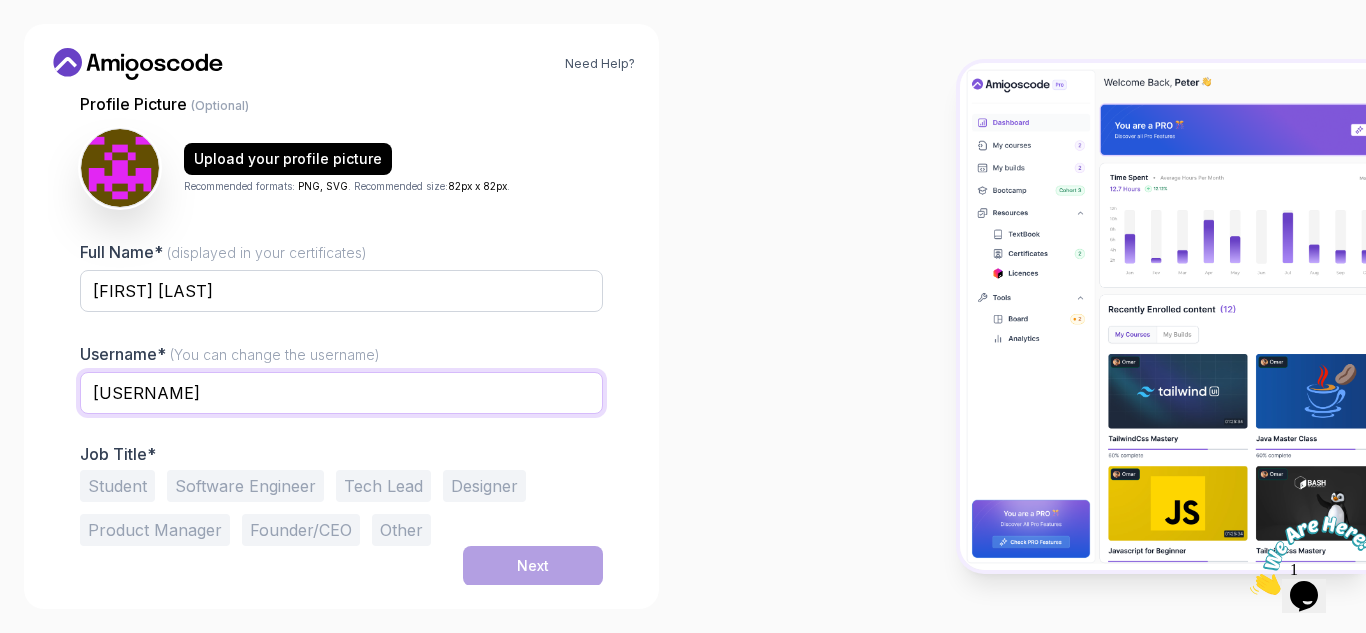 drag, startPoint x: 219, startPoint y: 401, endPoint x: 0, endPoint y: 382, distance: 219.82266 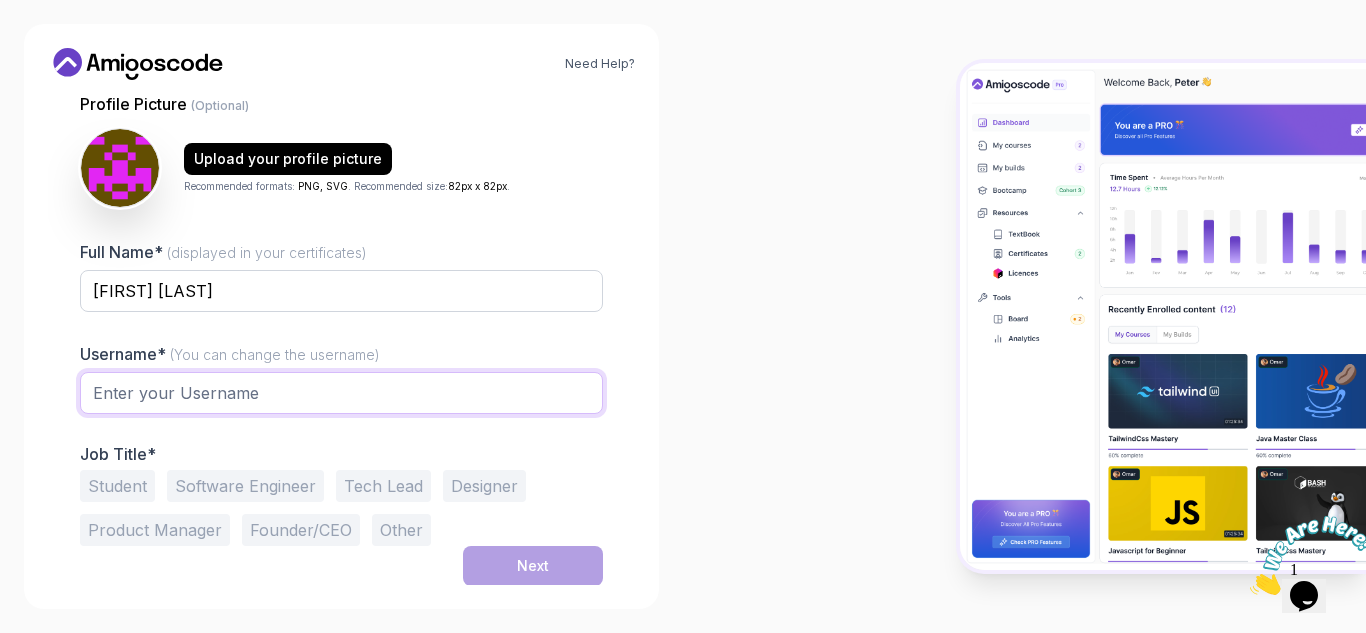 type on "E" 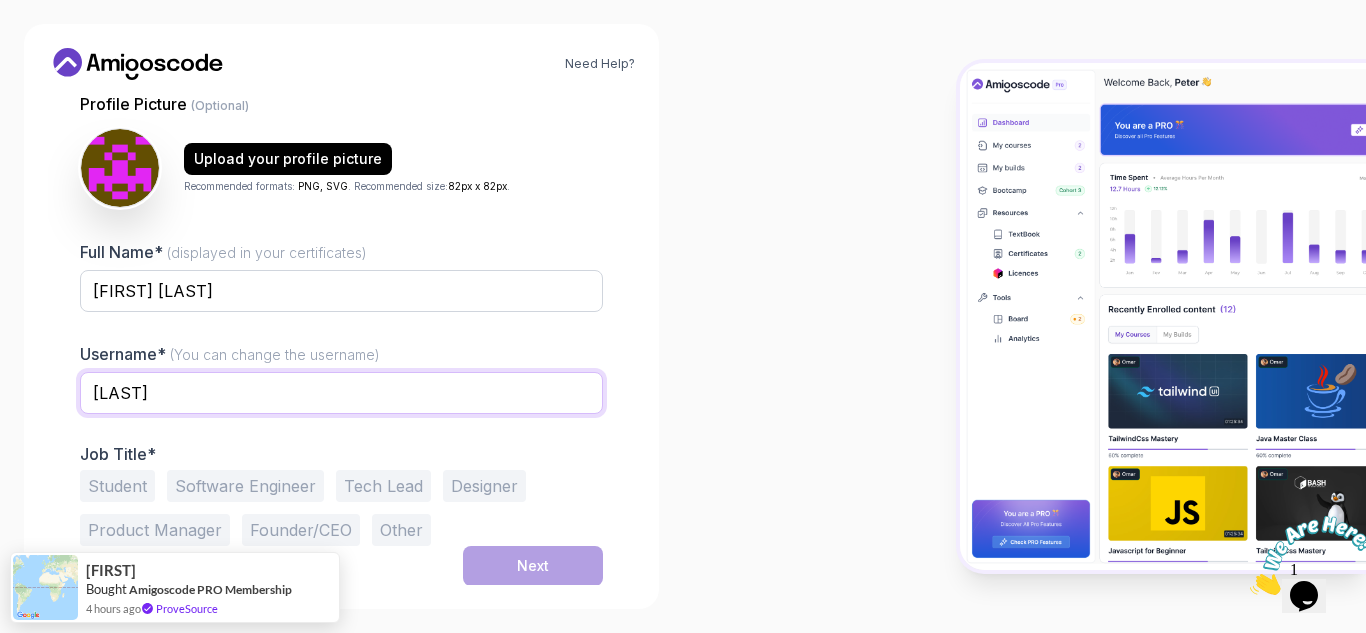 type on "ZIDA" 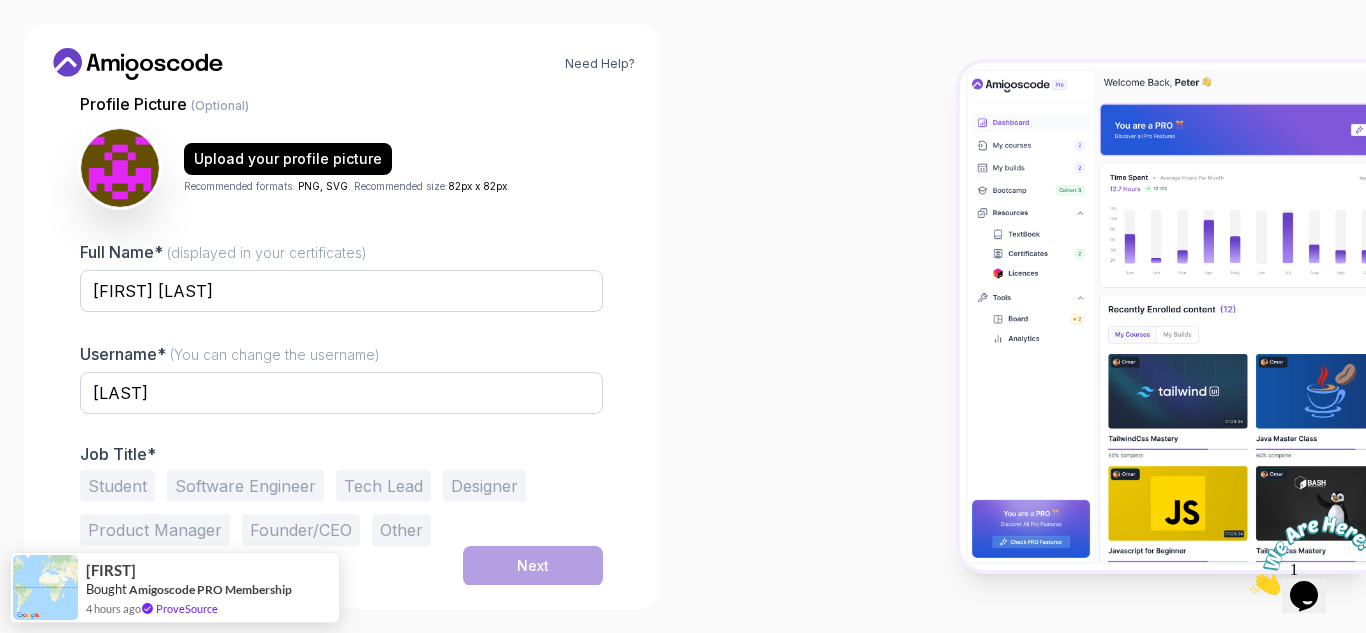 click at bounding box center (1024, 316) 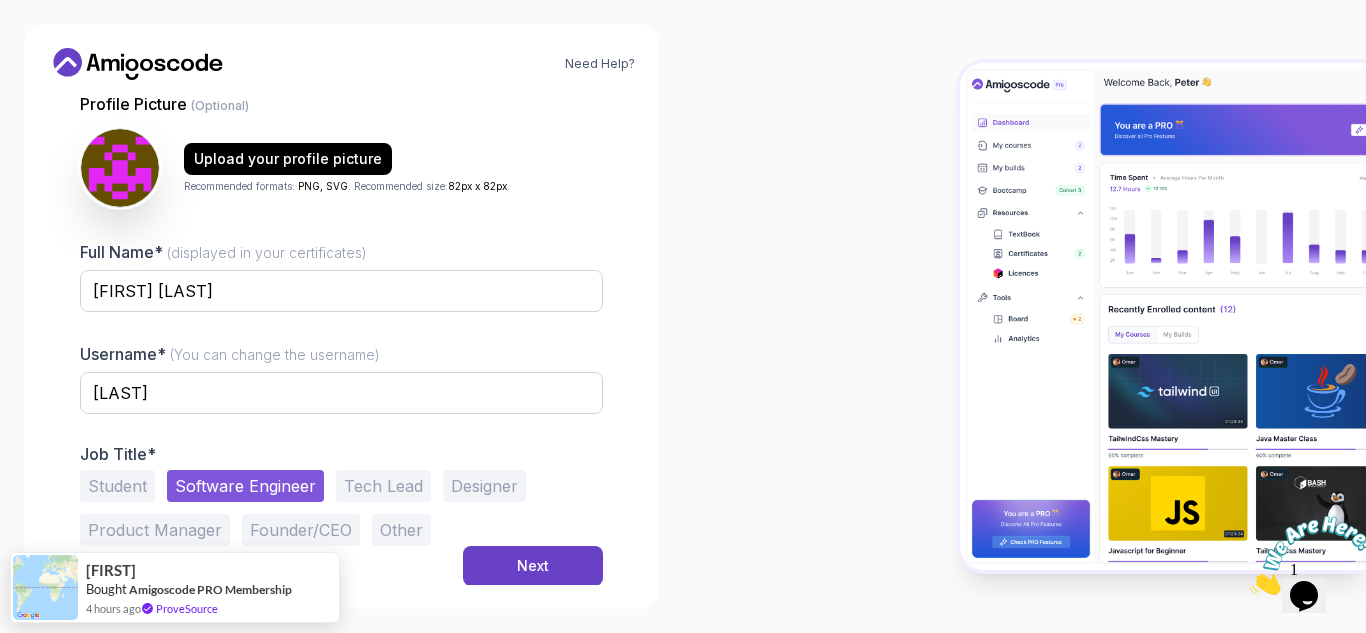 scroll, scrollTop: 201, scrollLeft: 0, axis: vertical 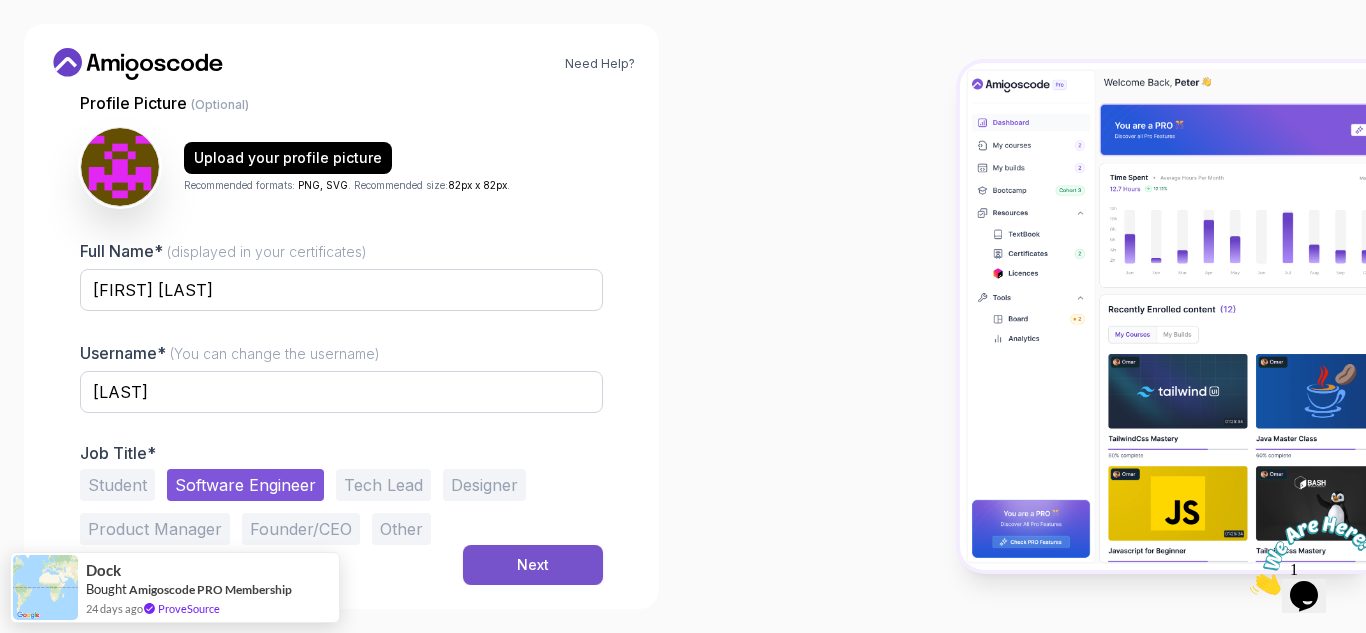 click on "Next" at bounding box center [533, 565] 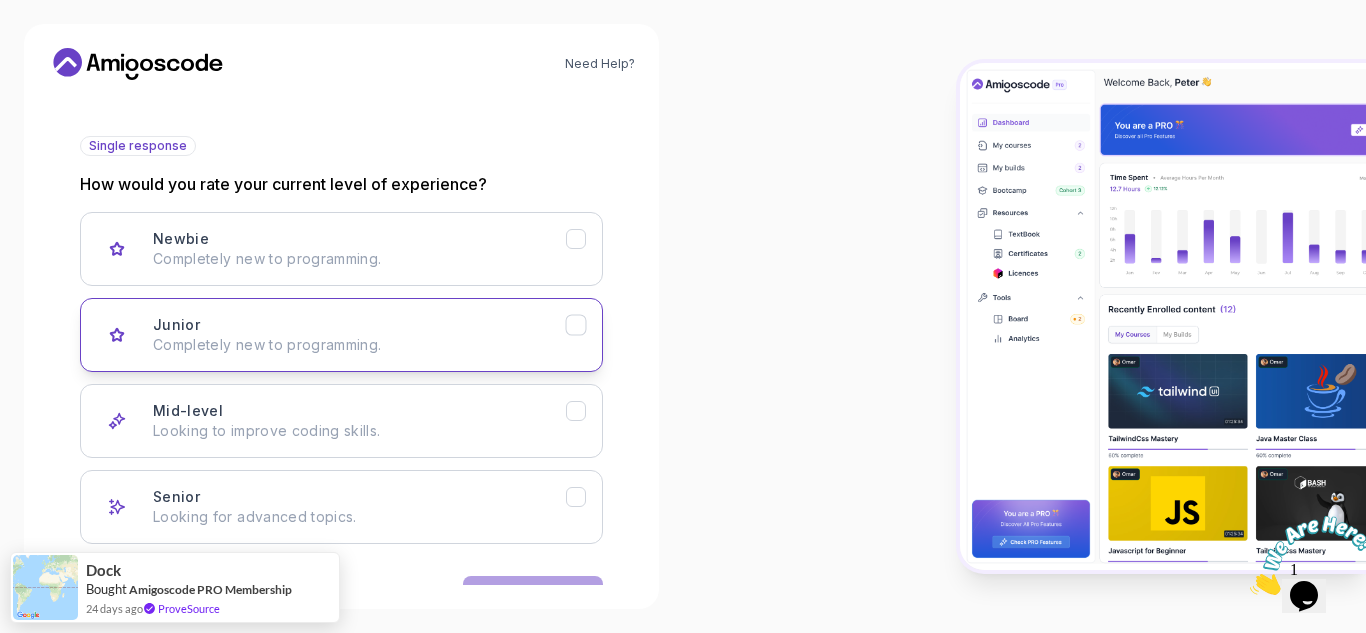 scroll, scrollTop: 264, scrollLeft: 0, axis: vertical 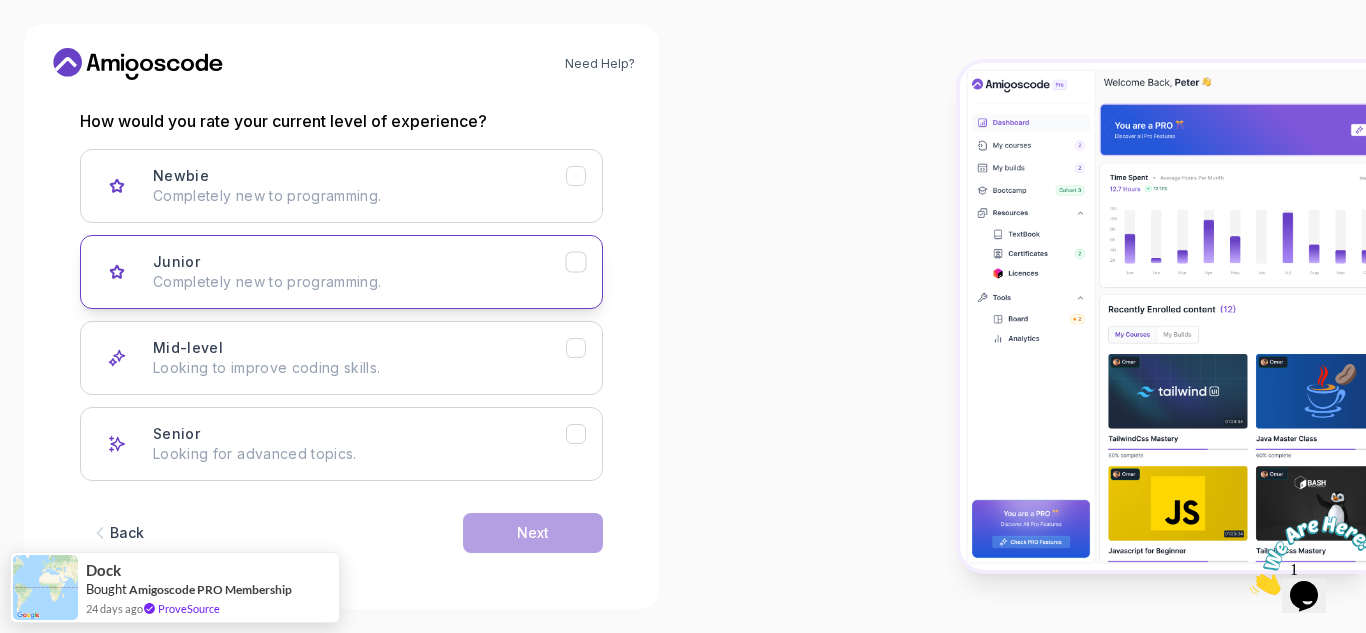 click on "Junior Completely new to programming." at bounding box center (359, 272) 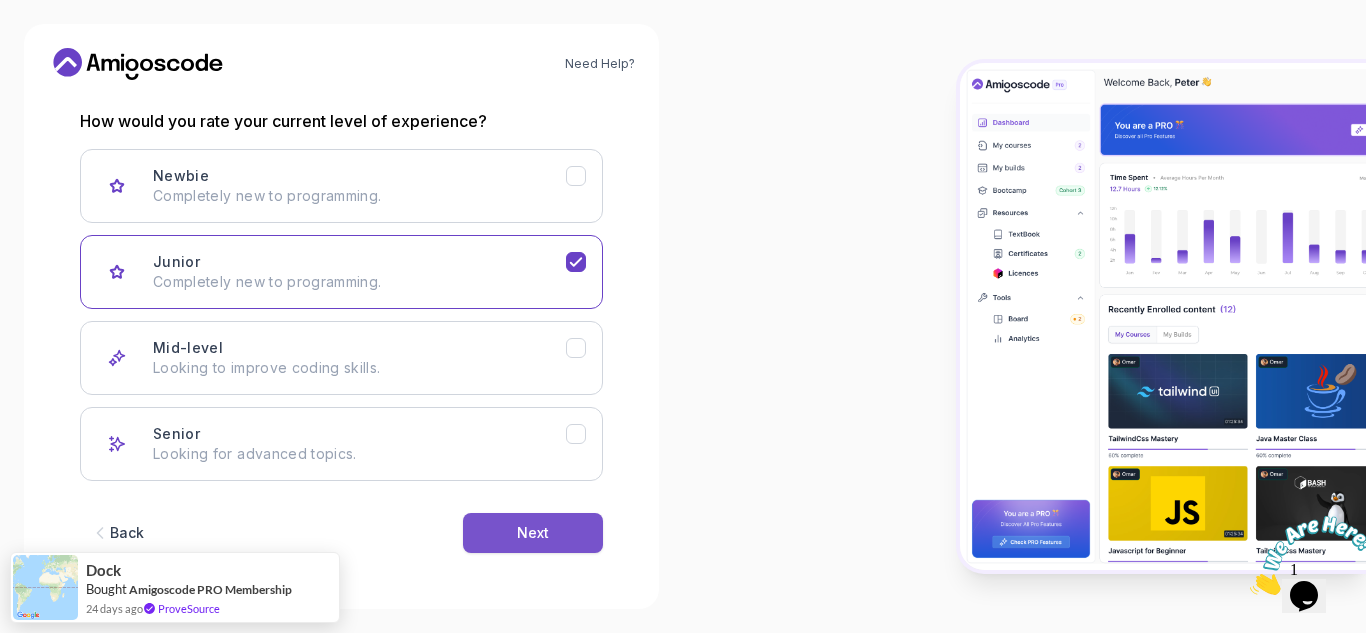 click on "Next" at bounding box center [533, 533] 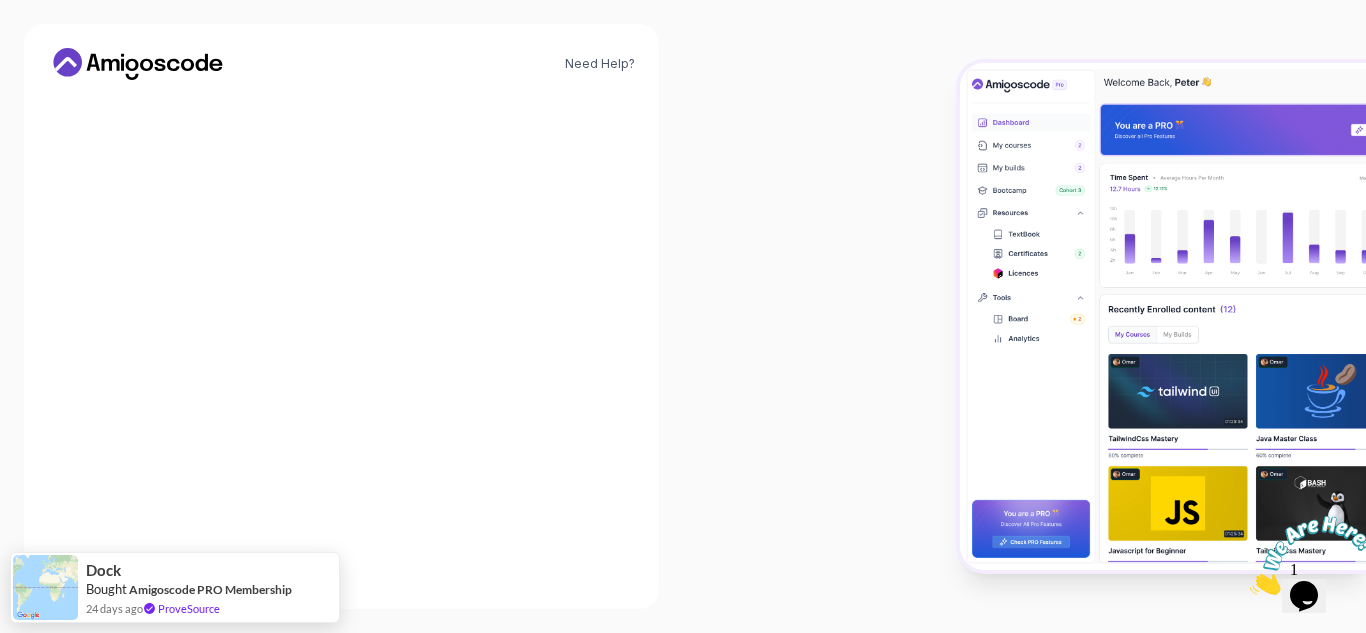 scroll, scrollTop: 264, scrollLeft: 0, axis: vertical 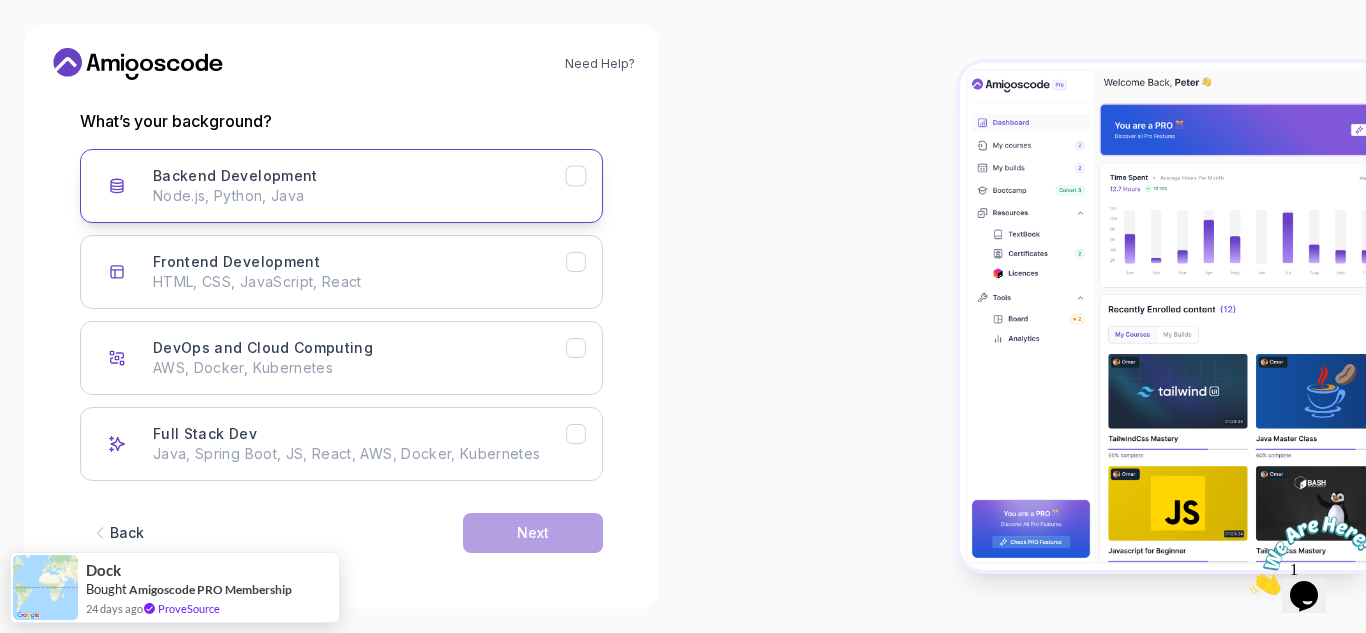 click on "Backend Development" at bounding box center [235, 176] 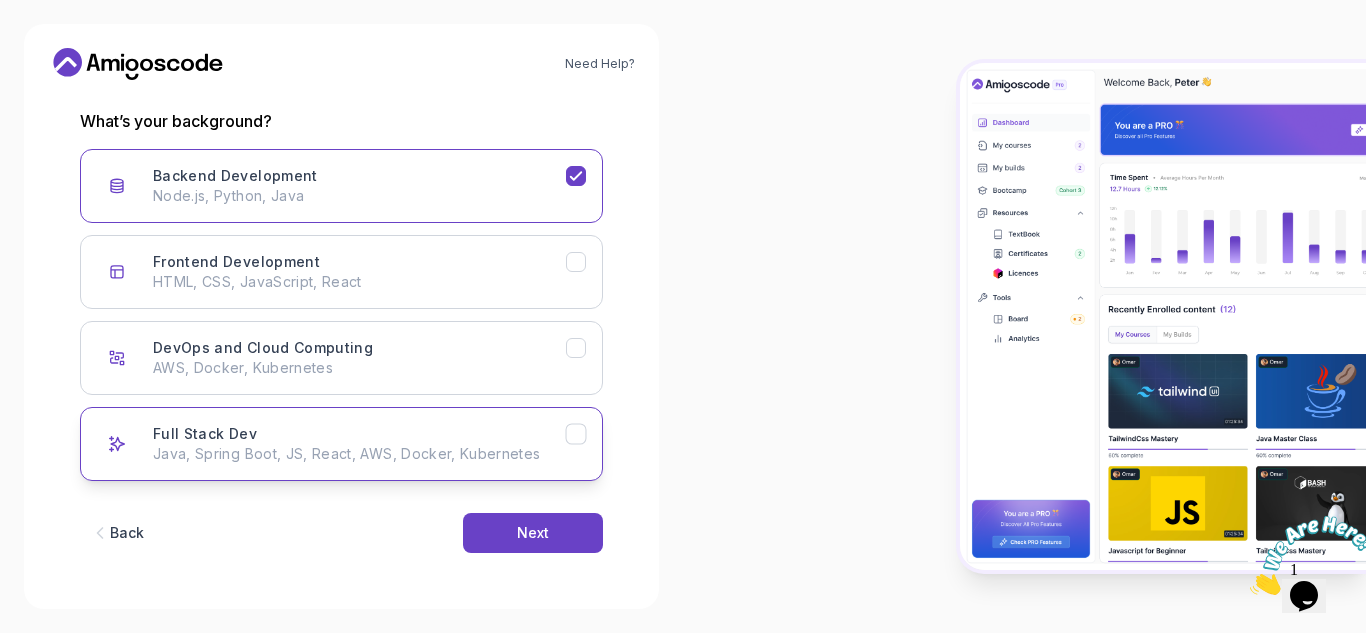 click 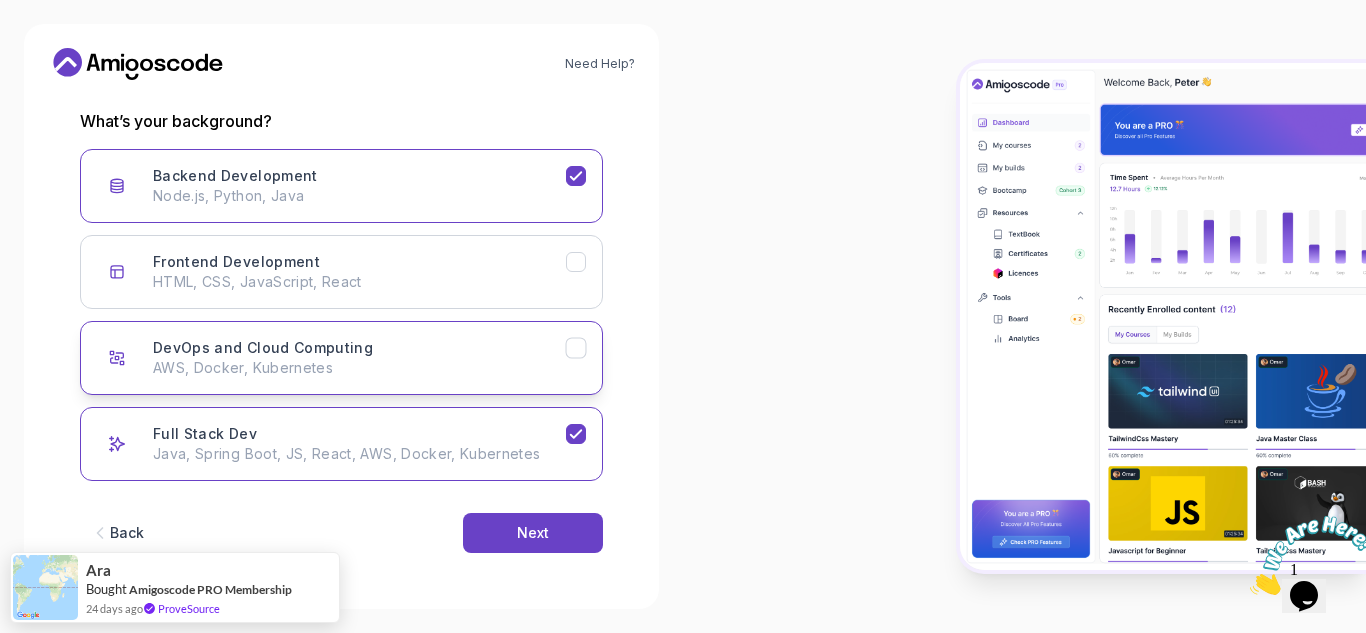 click 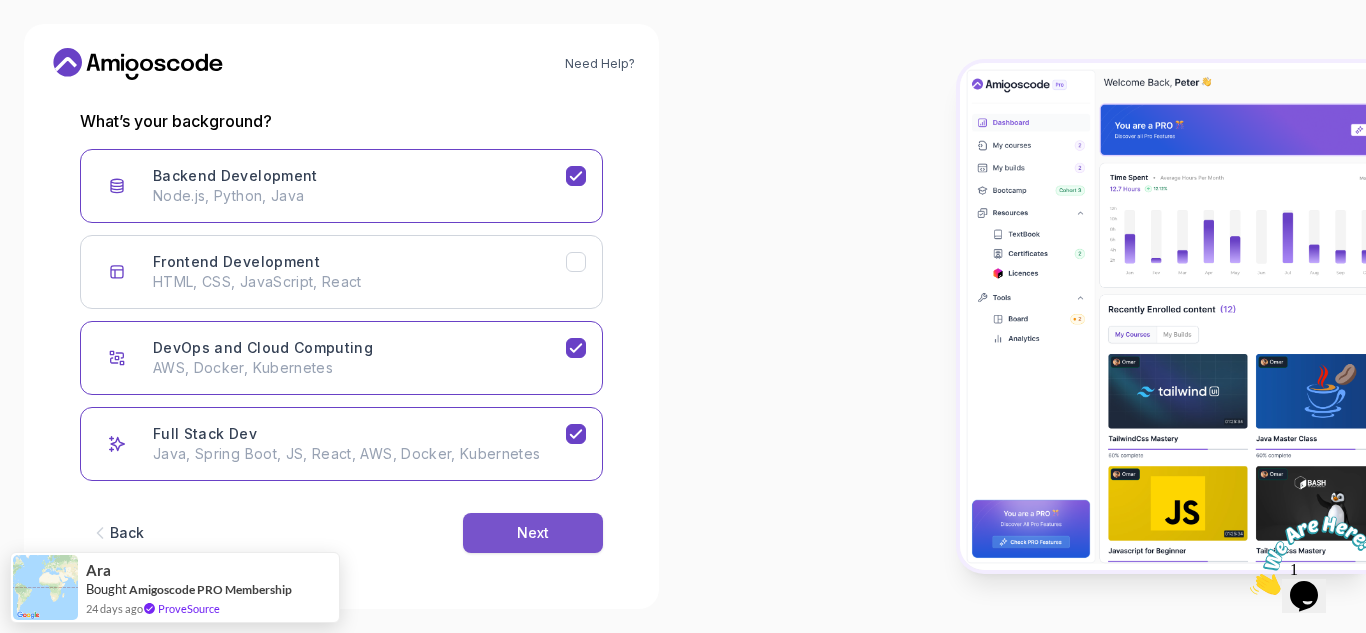 click on "Frontend Development HTML, CSS, JavaScript, React" at bounding box center [341, 272] 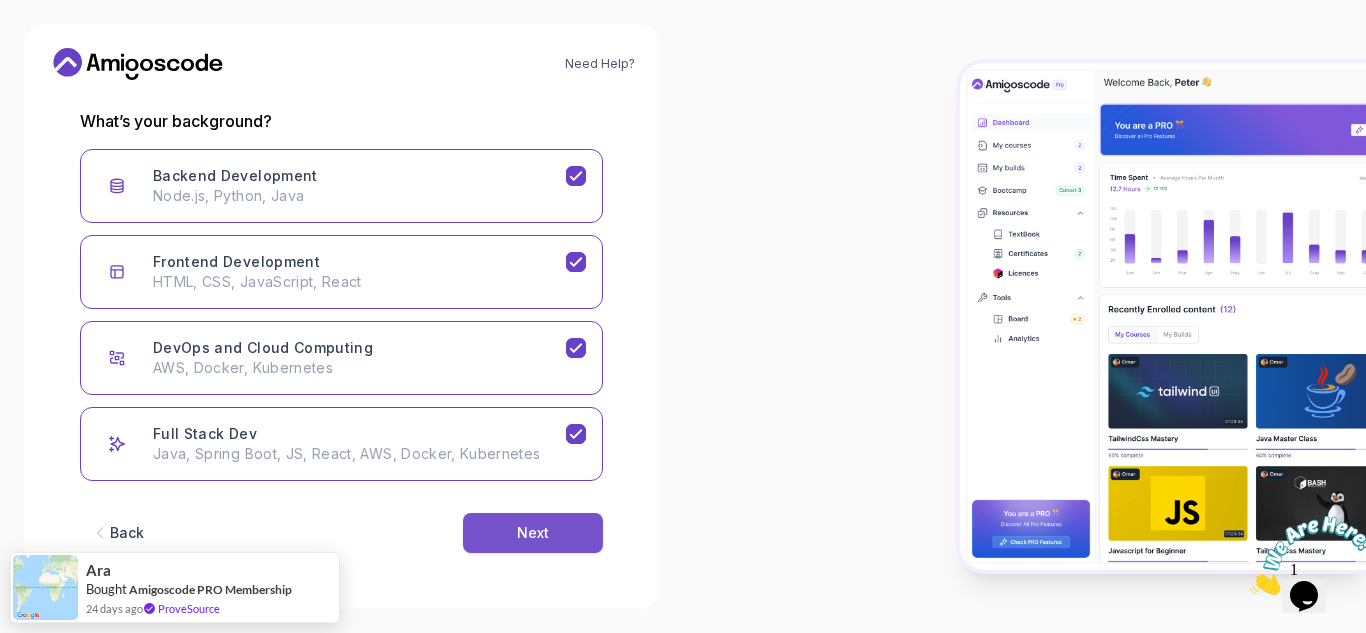 click on "Next" at bounding box center (533, 533) 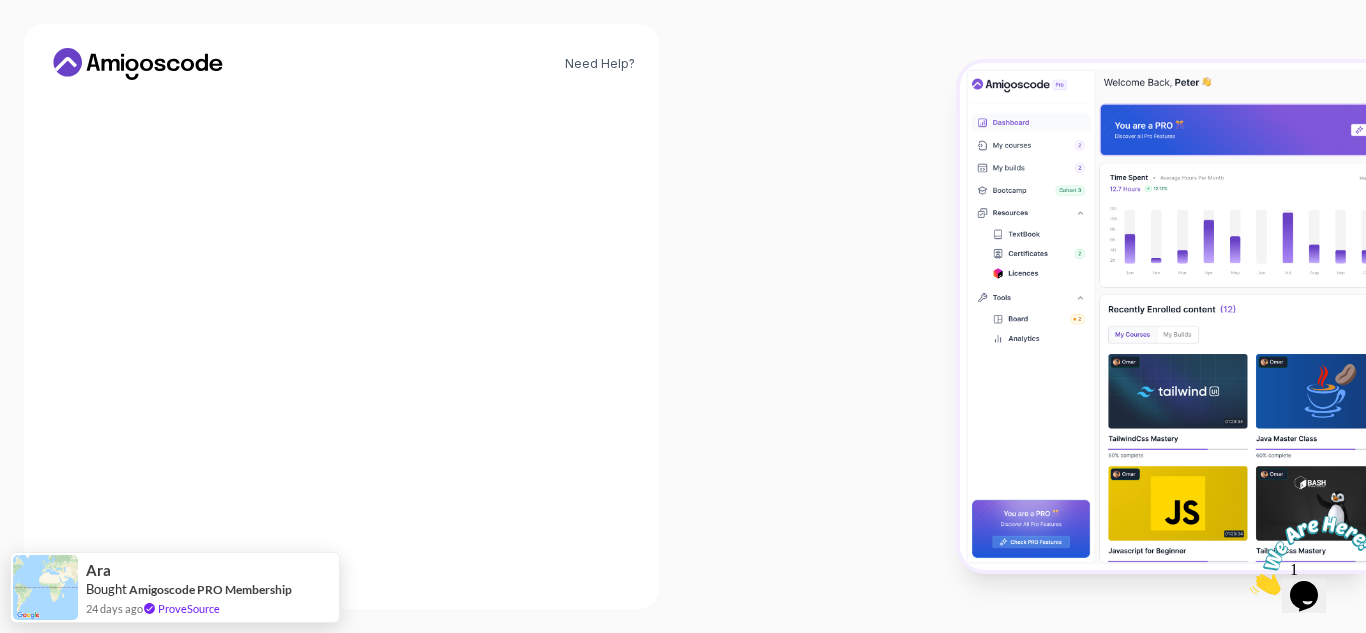 scroll, scrollTop: 240, scrollLeft: 0, axis: vertical 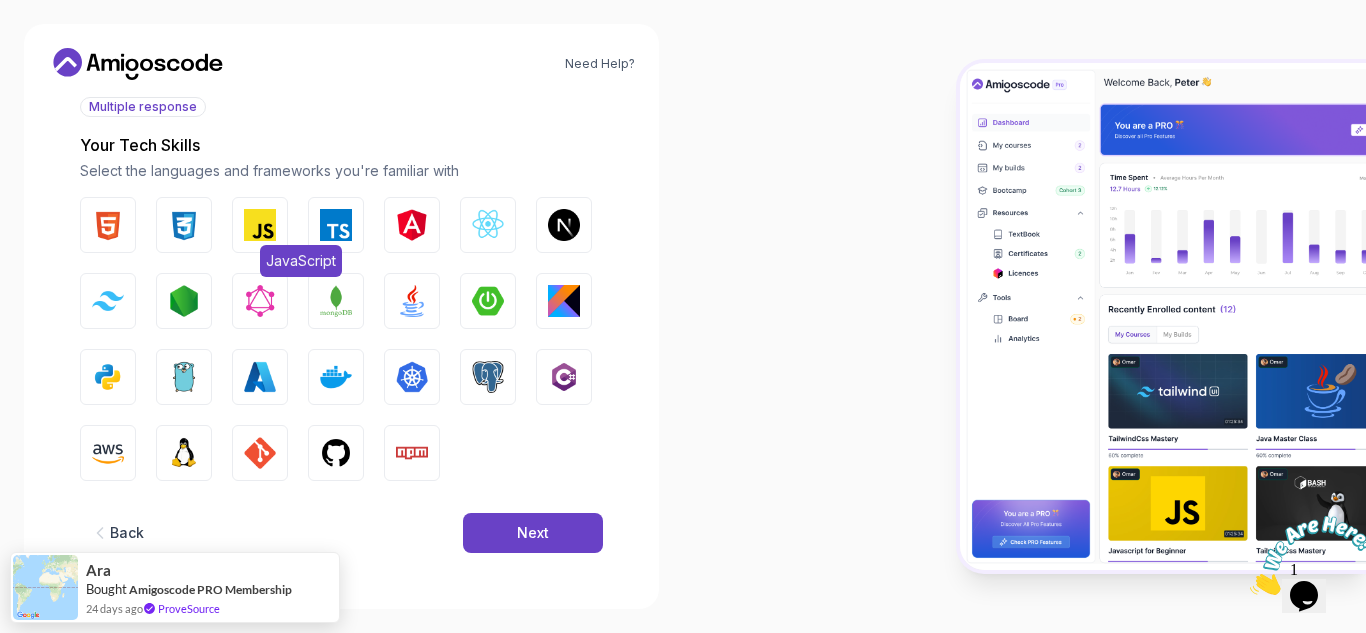 click at bounding box center [260, 225] 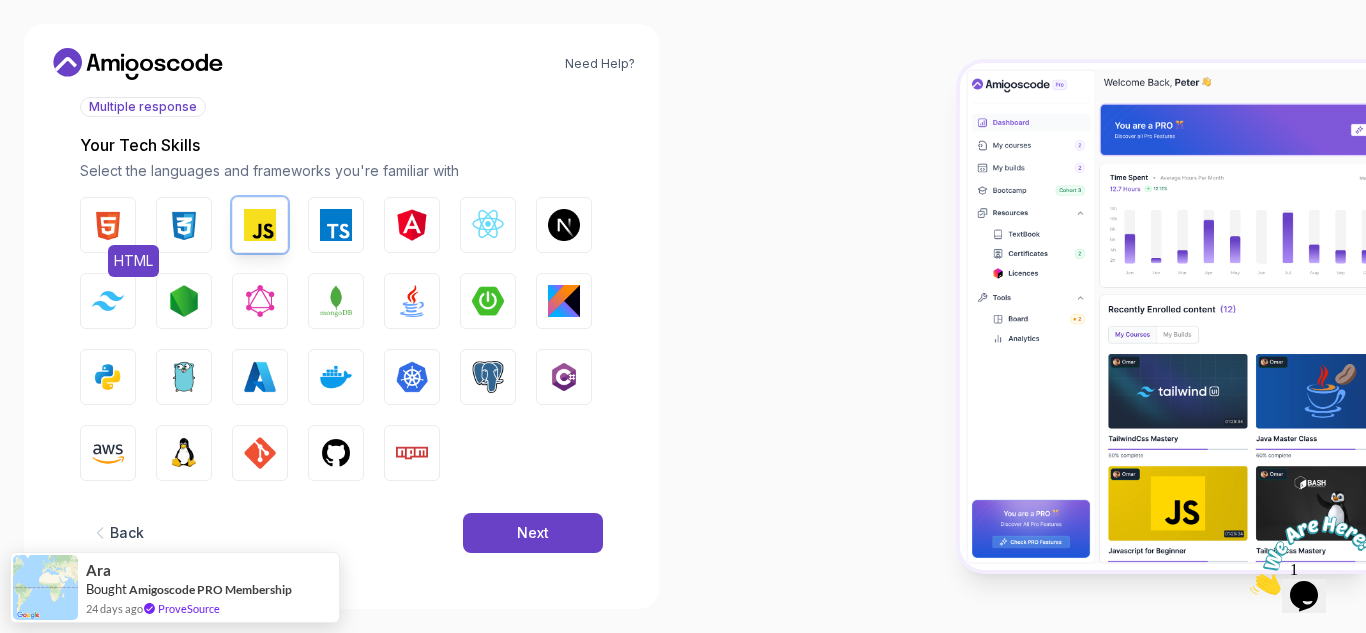 click at bounding box center (108, 225) 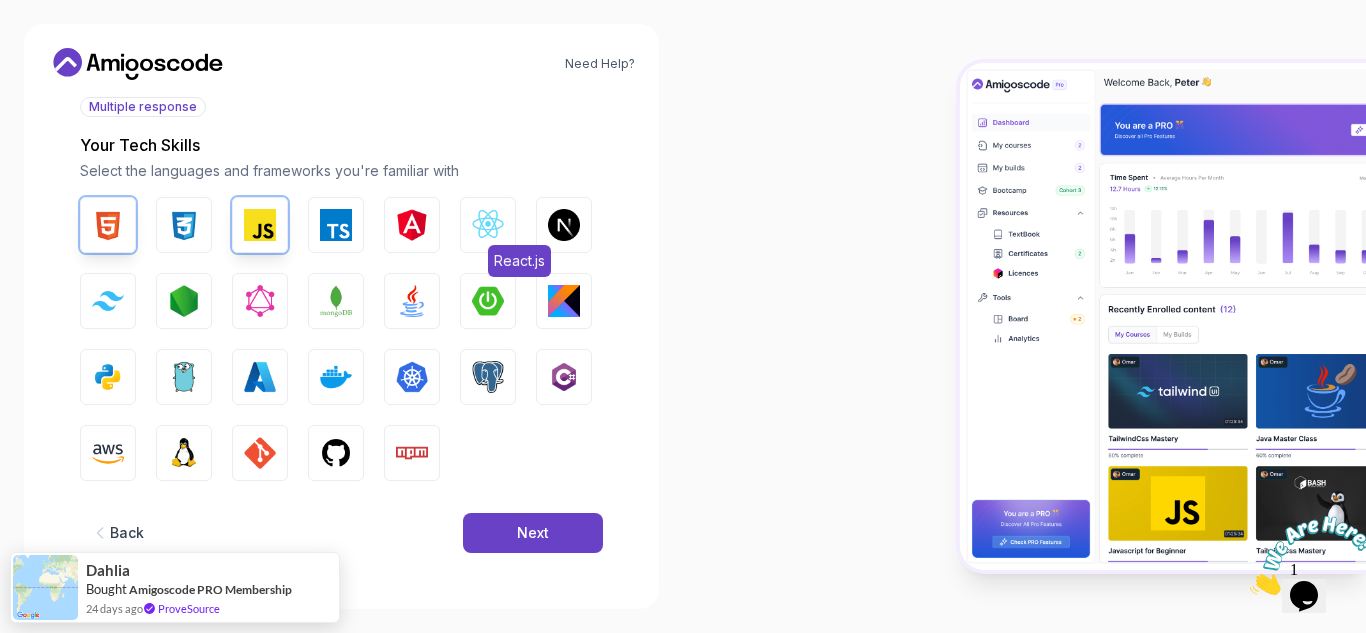 click at bounding box center [488, 225] 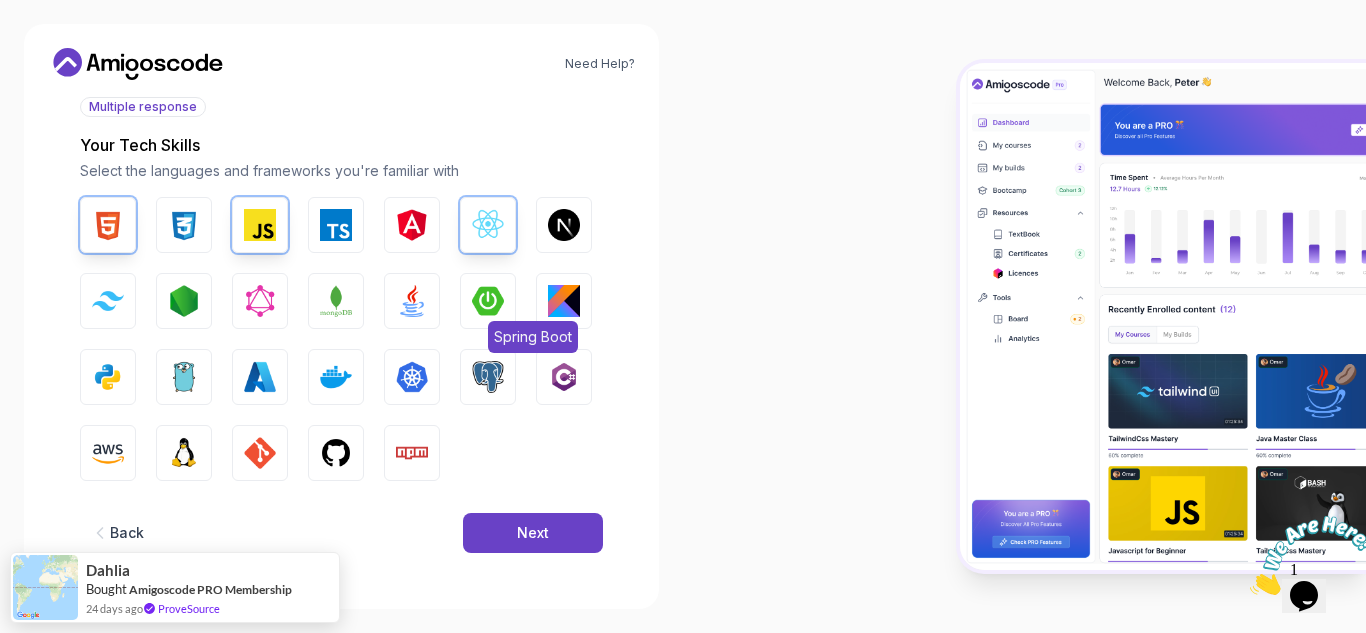 click at bounding box center [488, 301] 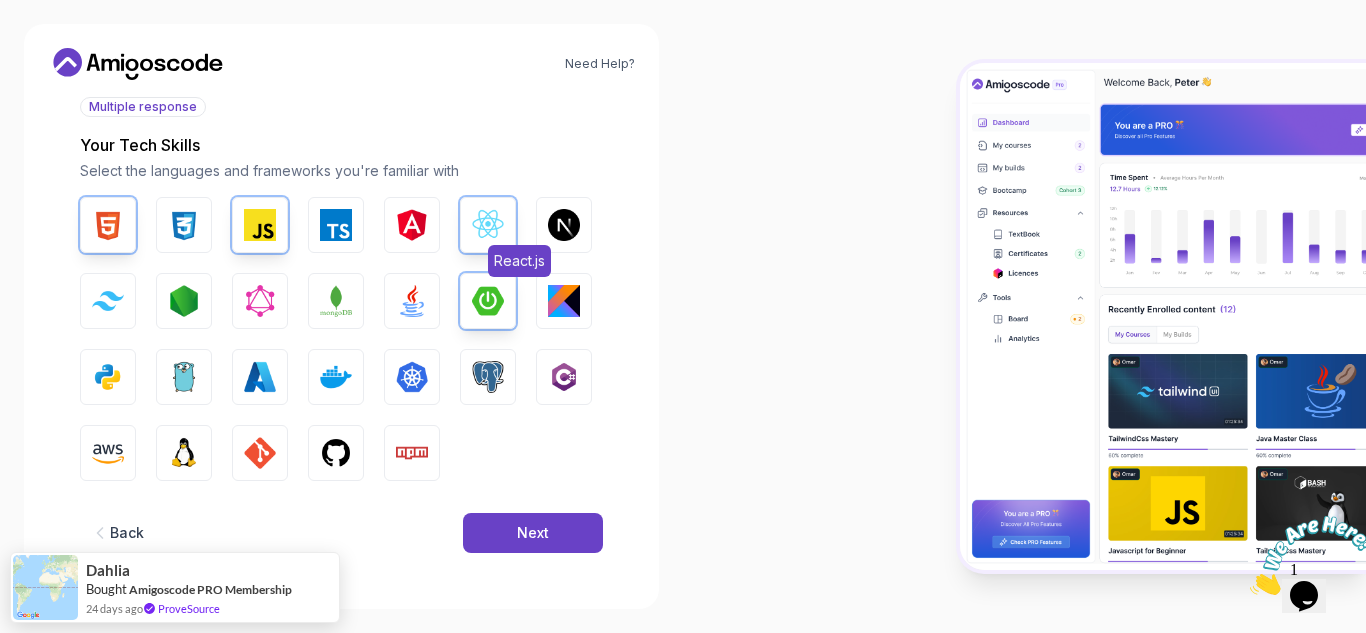 click on "React.js" at bounding box center [488, 225] 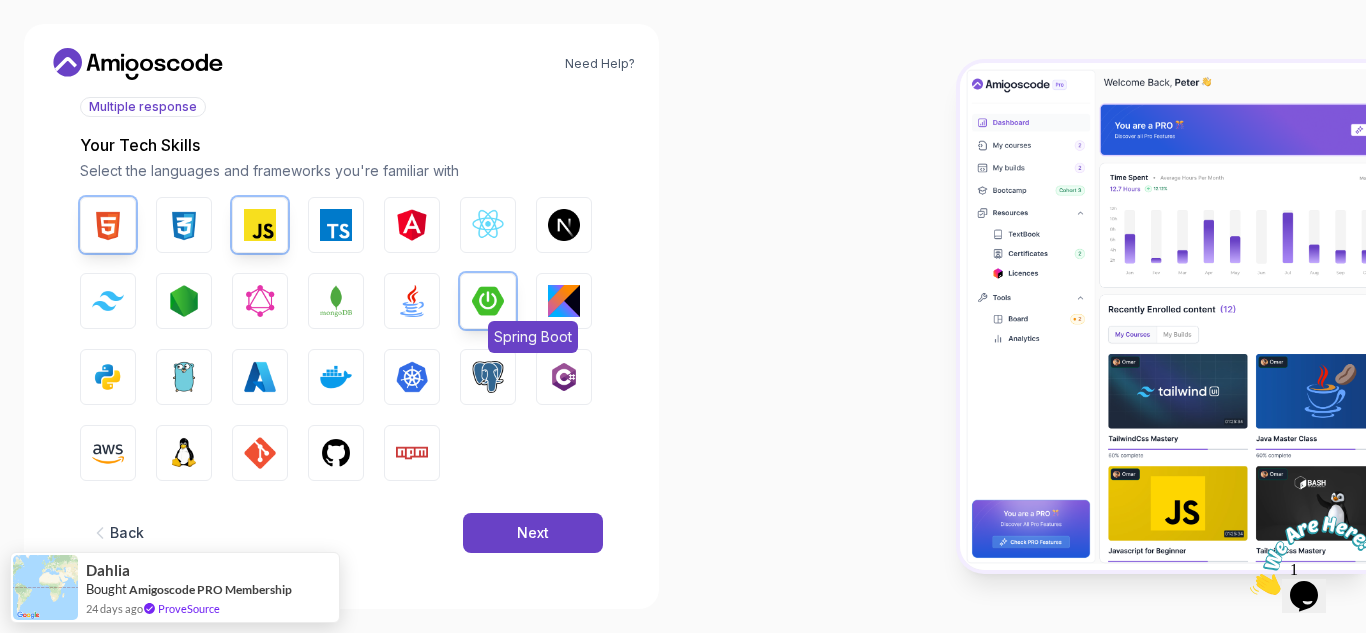 click at bounding box center [488, 301] 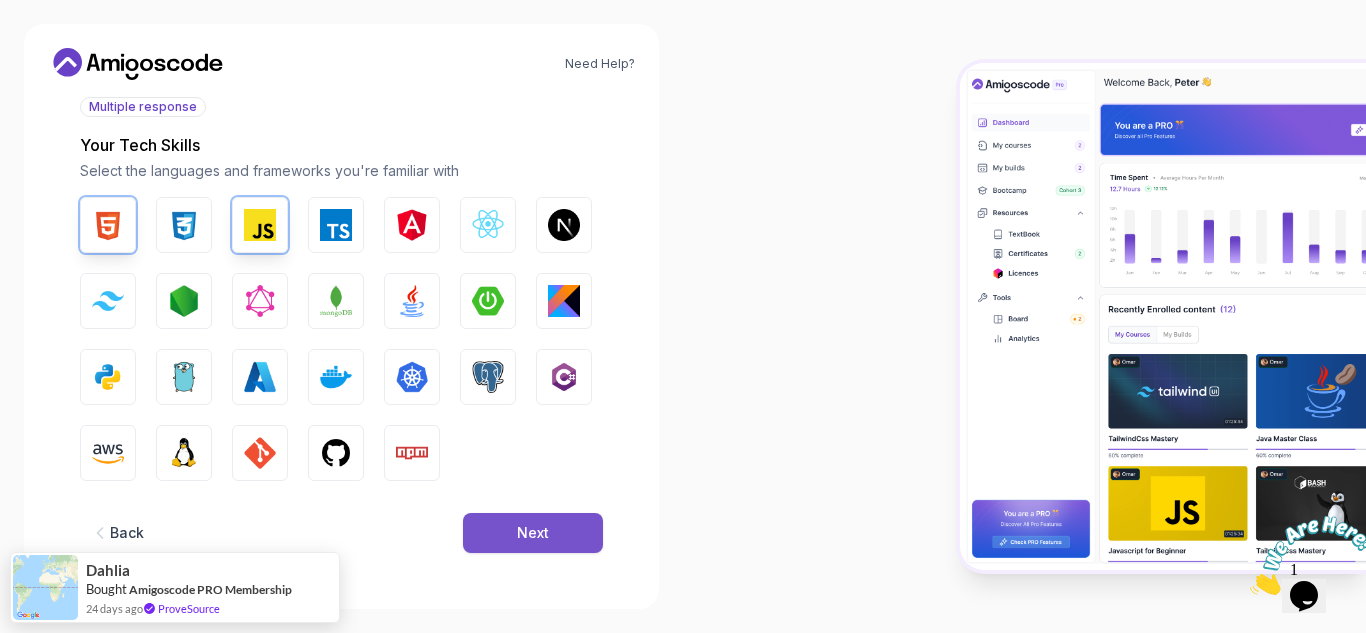 click on "Next" at bounding box center (533, 533) 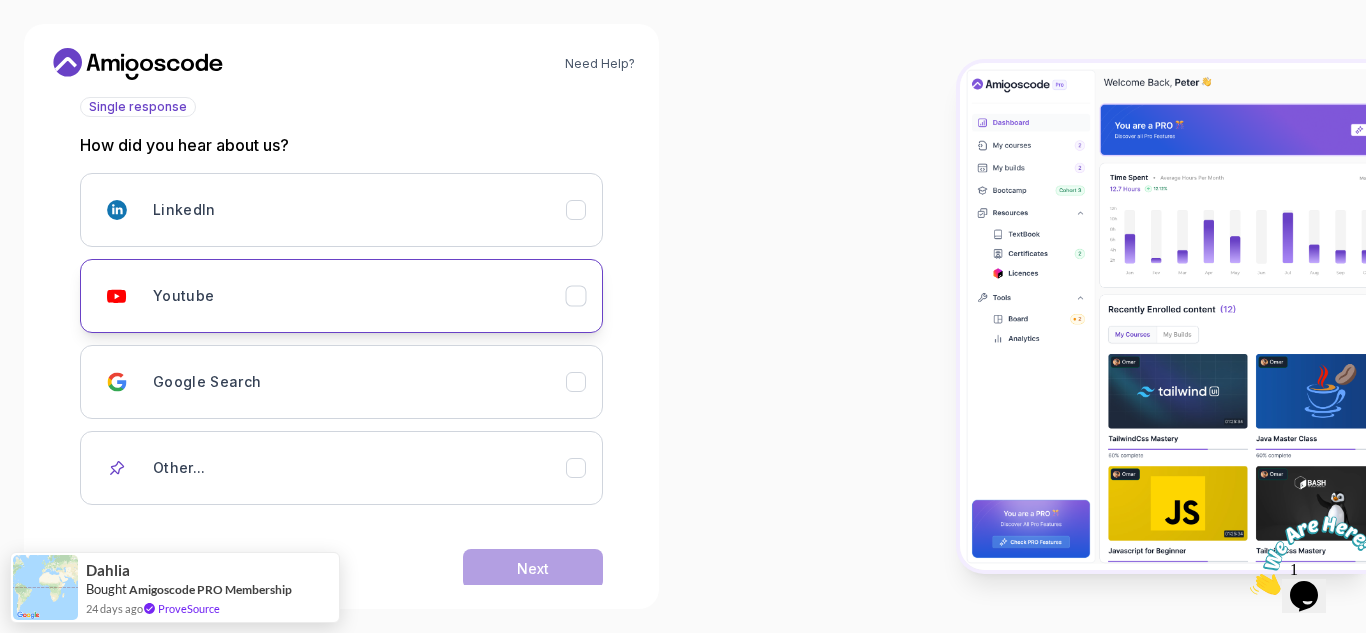 scroll, scrollTop: 276, scrollLeft: 0, axis: vertical 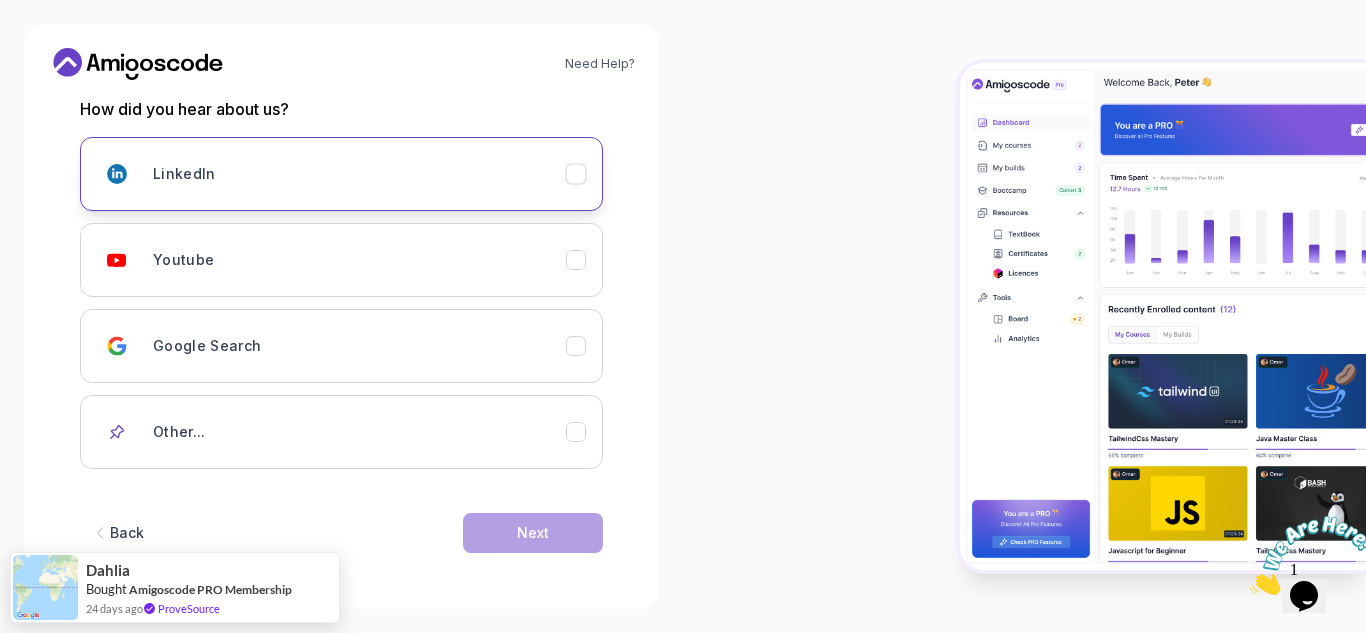 click on "LinkedIn" at bounding box center [359, 174] 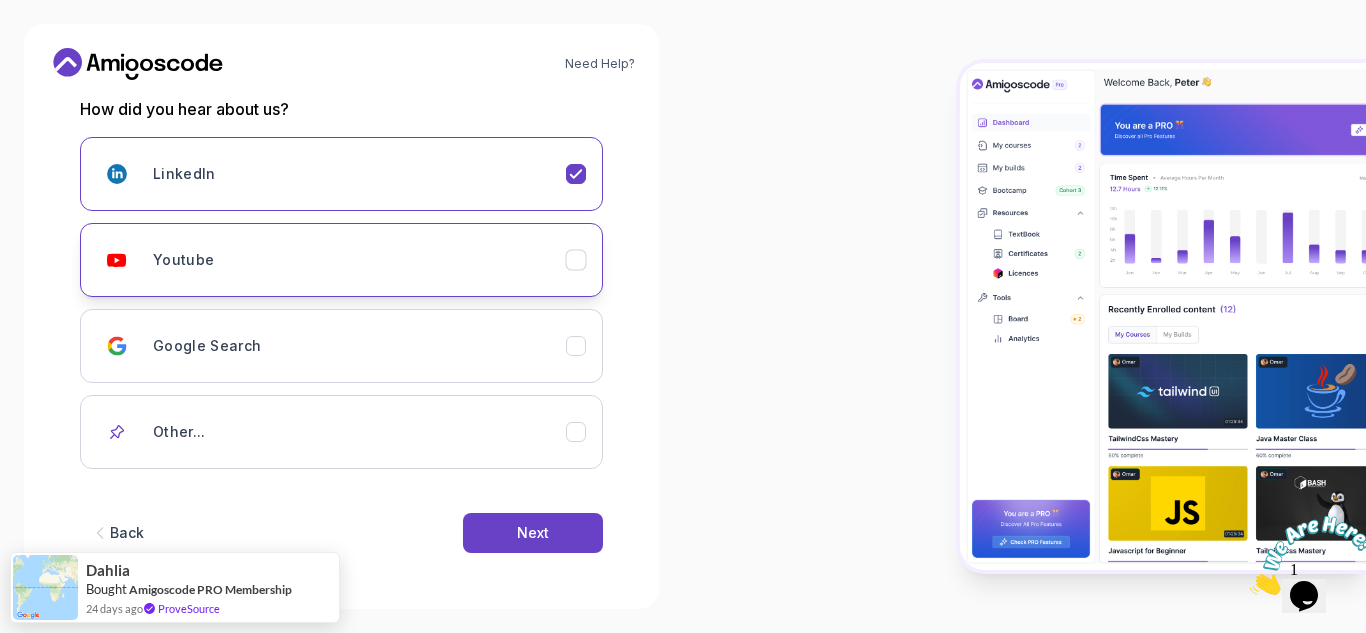 click on "Youtube" at bounding box center (359, 260) 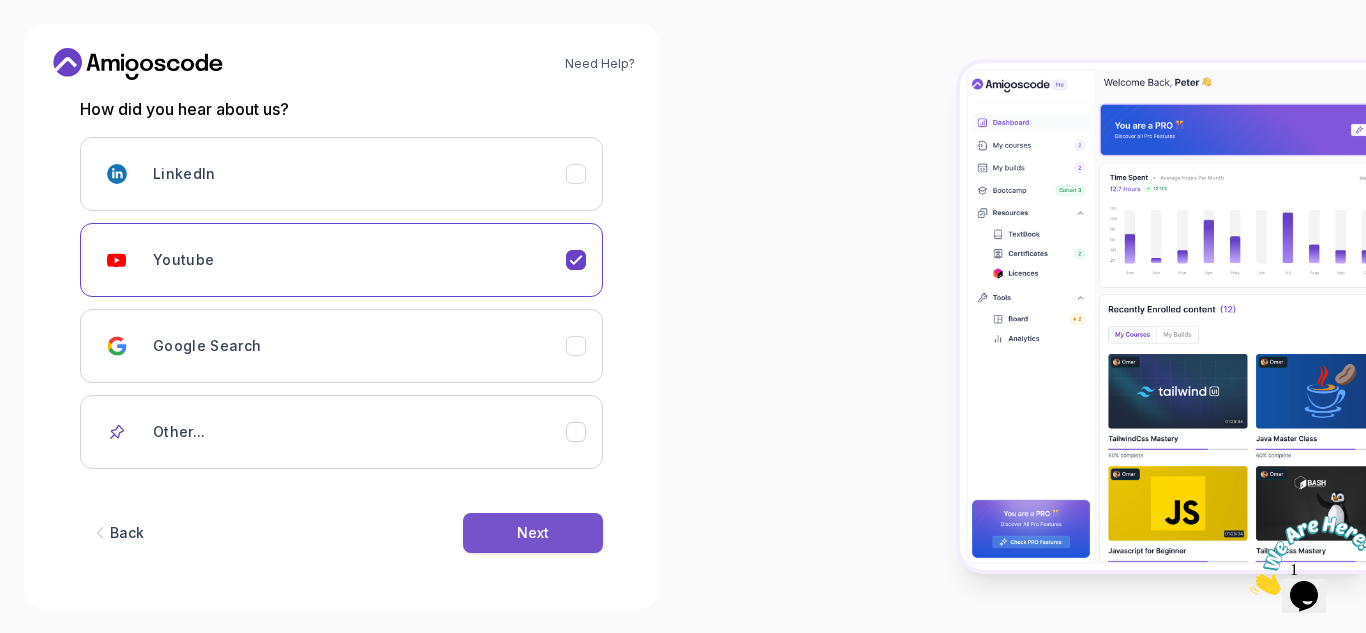 click on "Next" at bounding box center [533, 533] 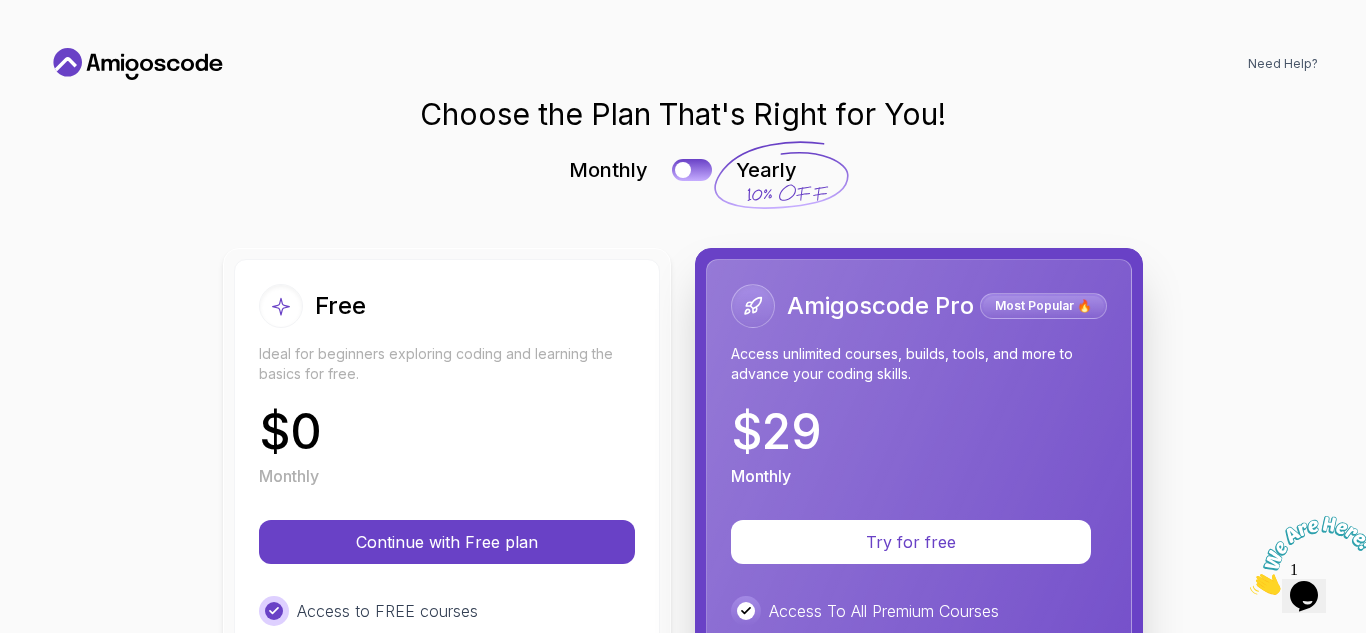scroll, scrollTop: 0, scrollLeft: 0, axis: both 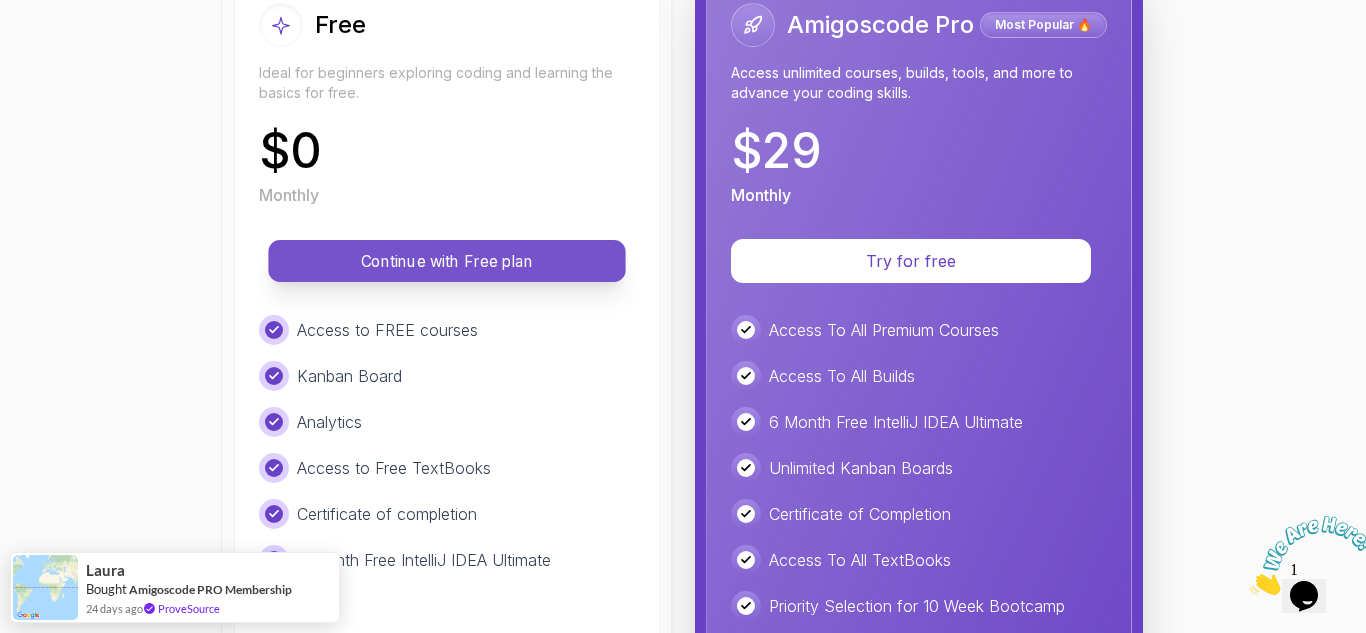 click on "Continue with Free plan" at bounding box center [447, 261] 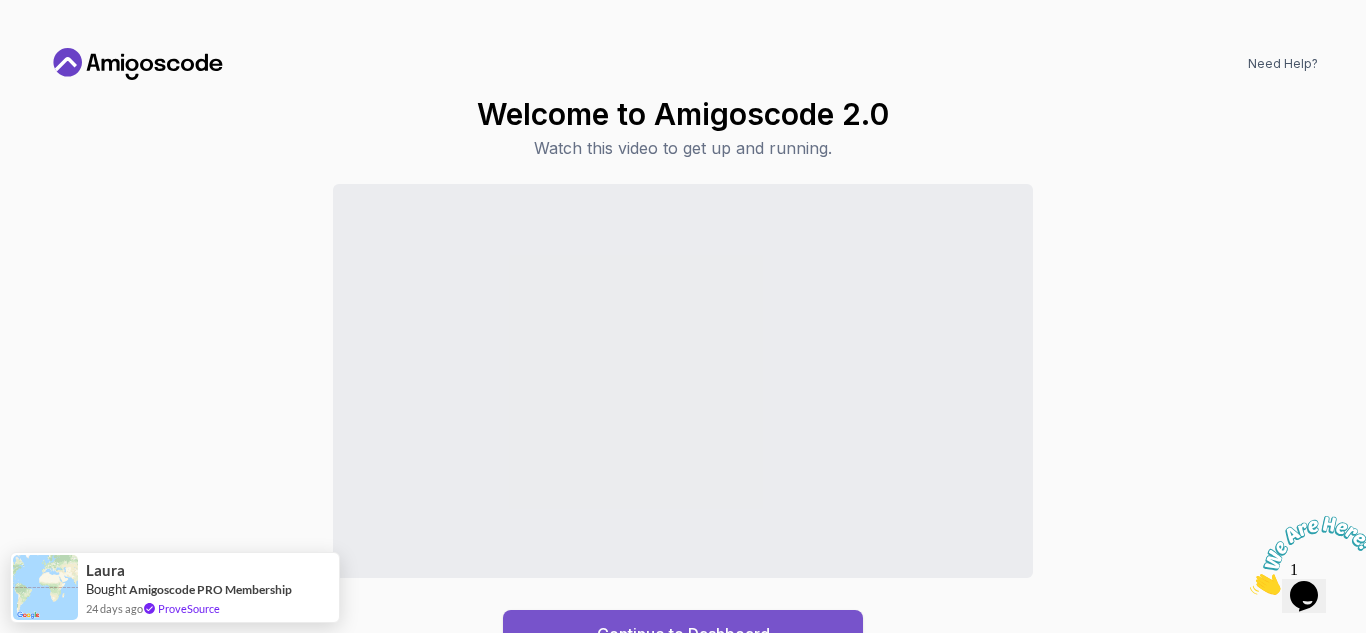 click on "Continue to Dashboard" at bounding box center [683, 634] 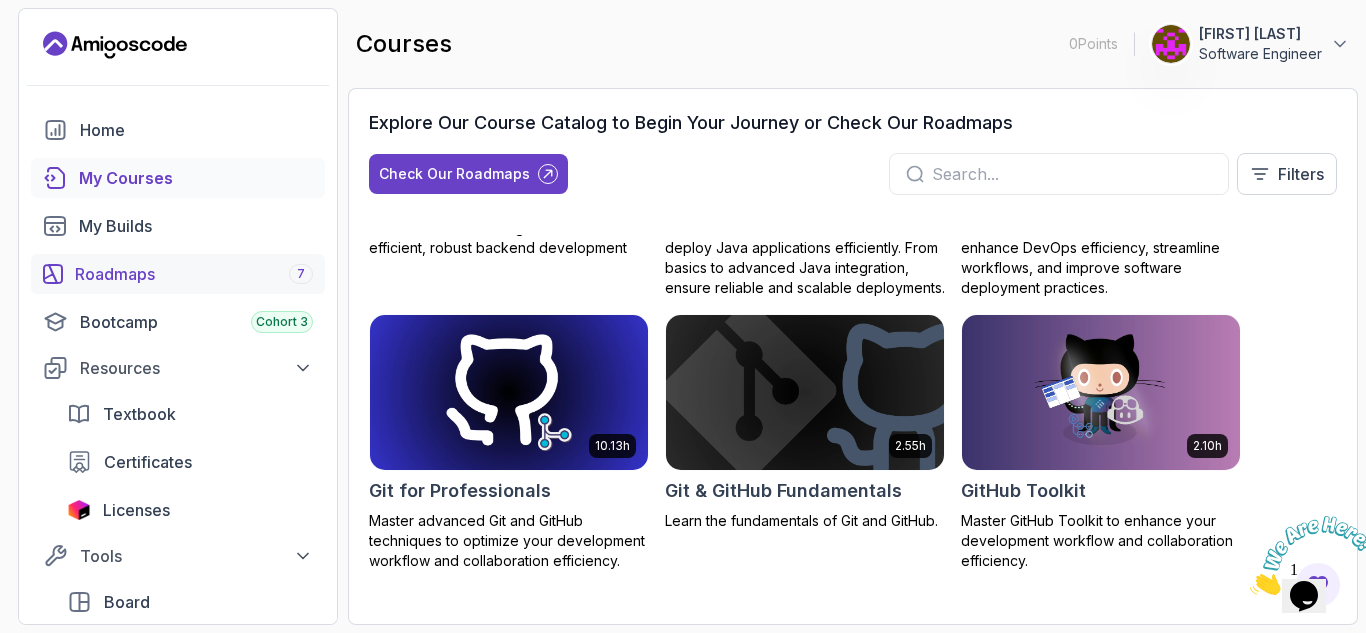 scroll, scrollTop: 523, scrollLeft: 0, axis: vertical 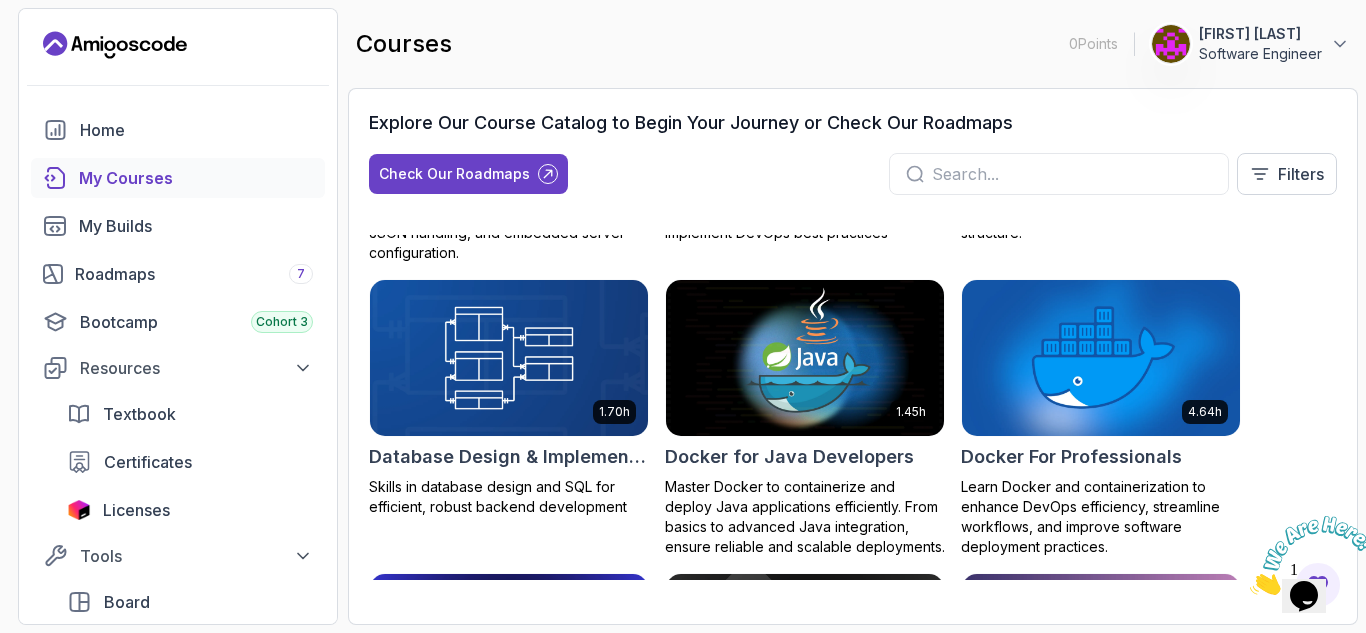 click on "My Courses" at bounding box center (196, 178) 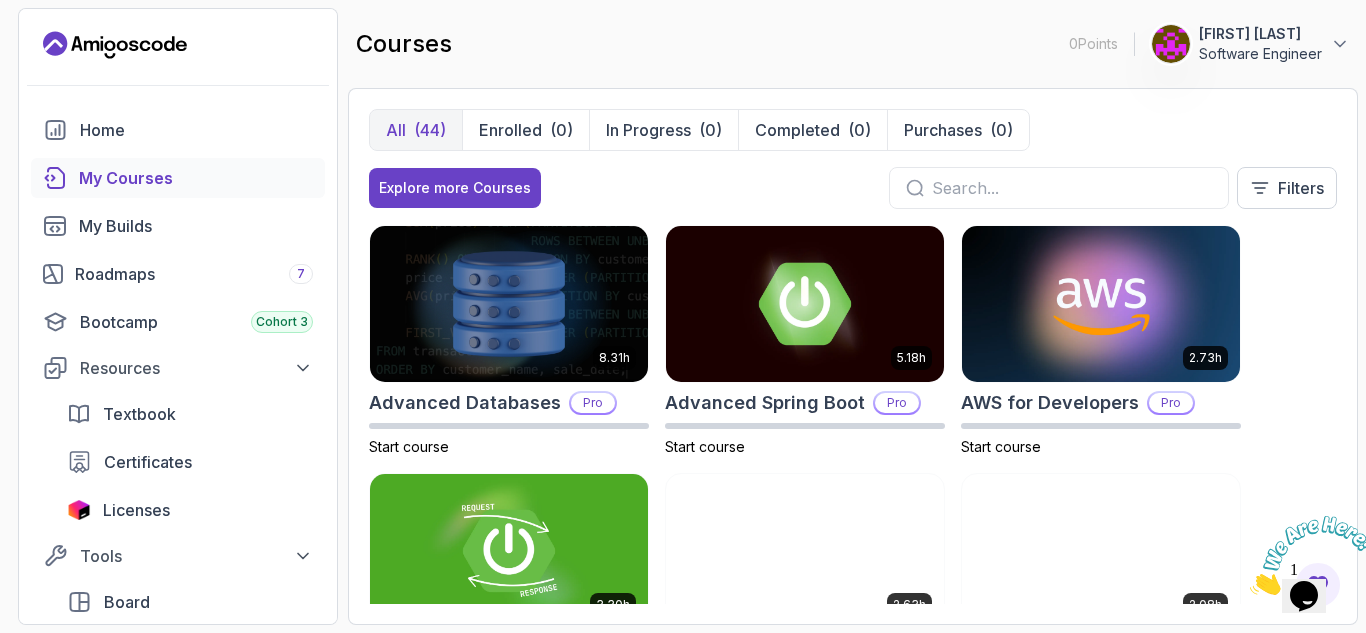 scroll, scrollTop: 0, scrollLeft: 0, axis: both 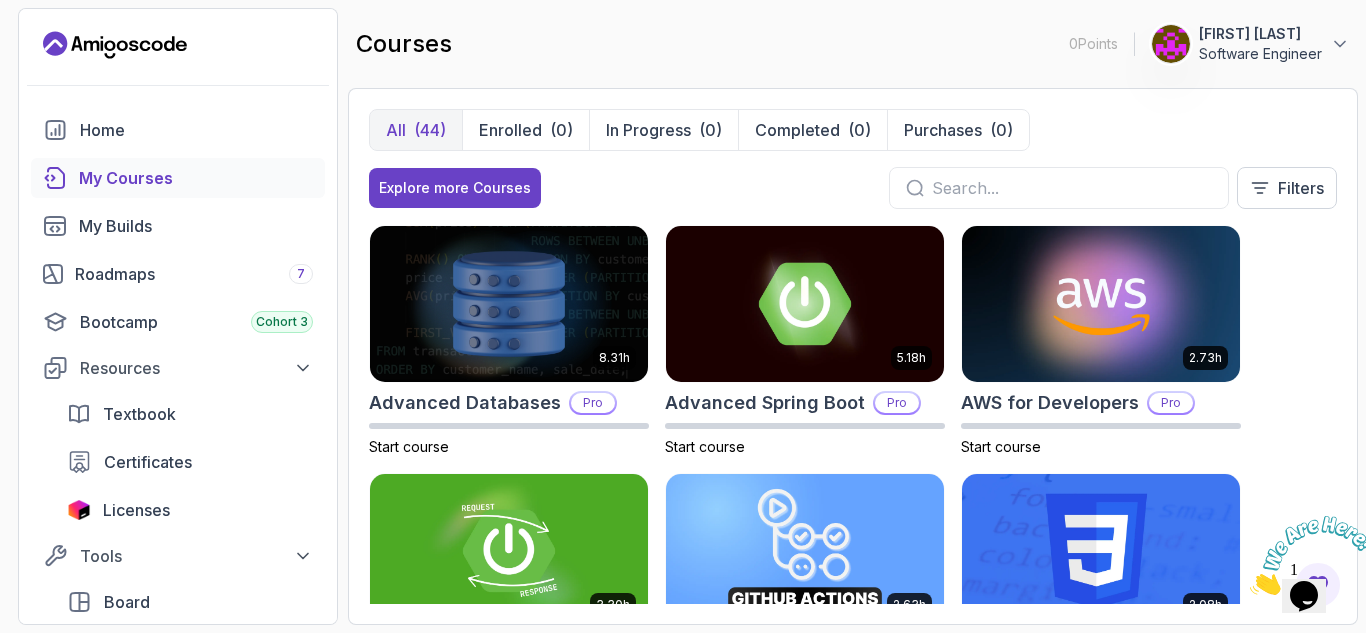 click at bounding box center [1072, 188] 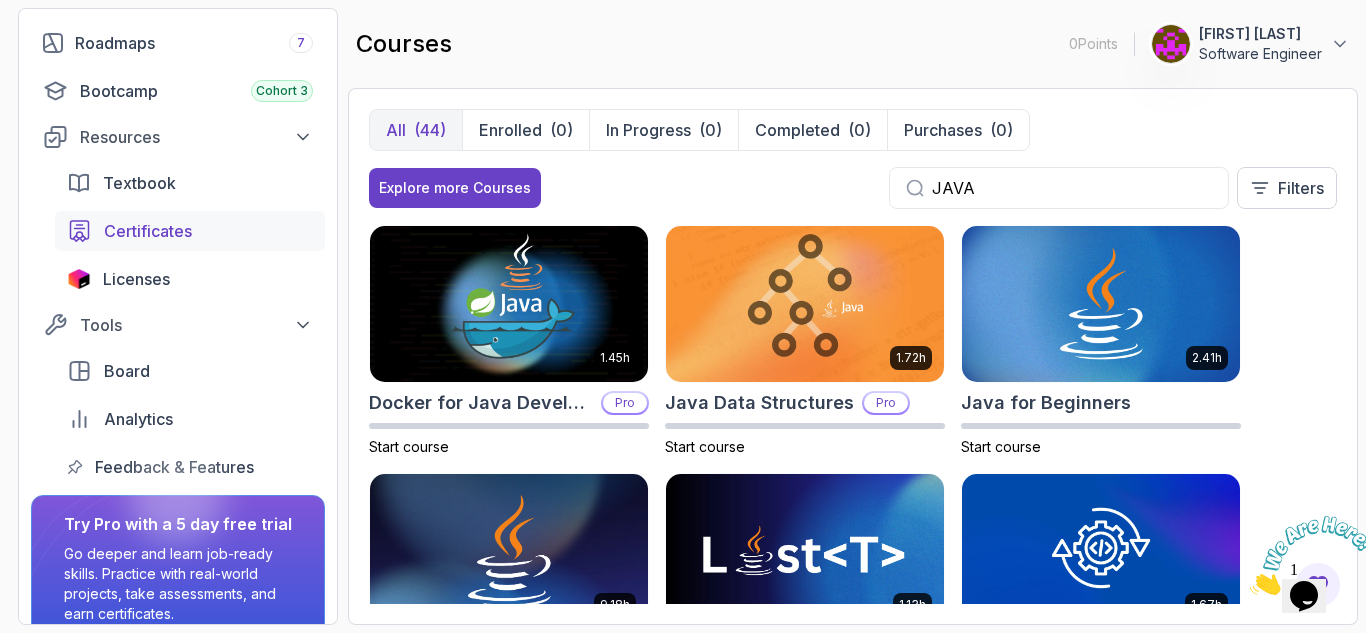 scroll, scrollTop: 321, scrollLeft: 0, axis: vertical 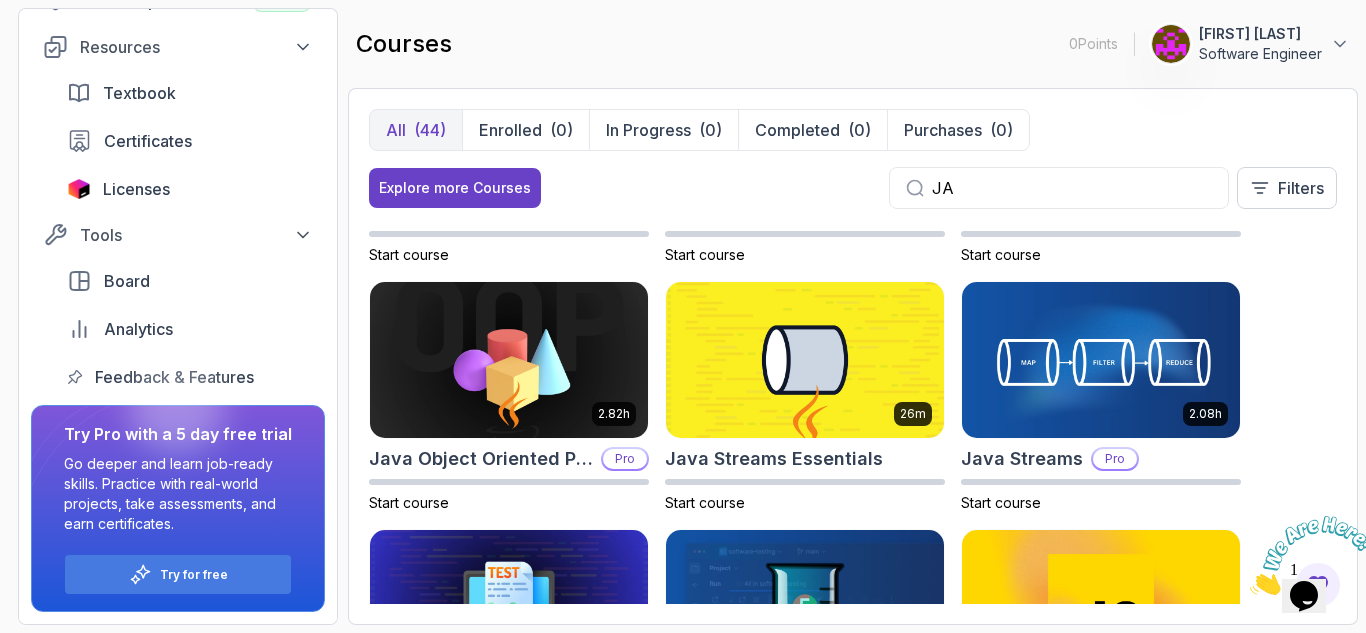 type on "J" 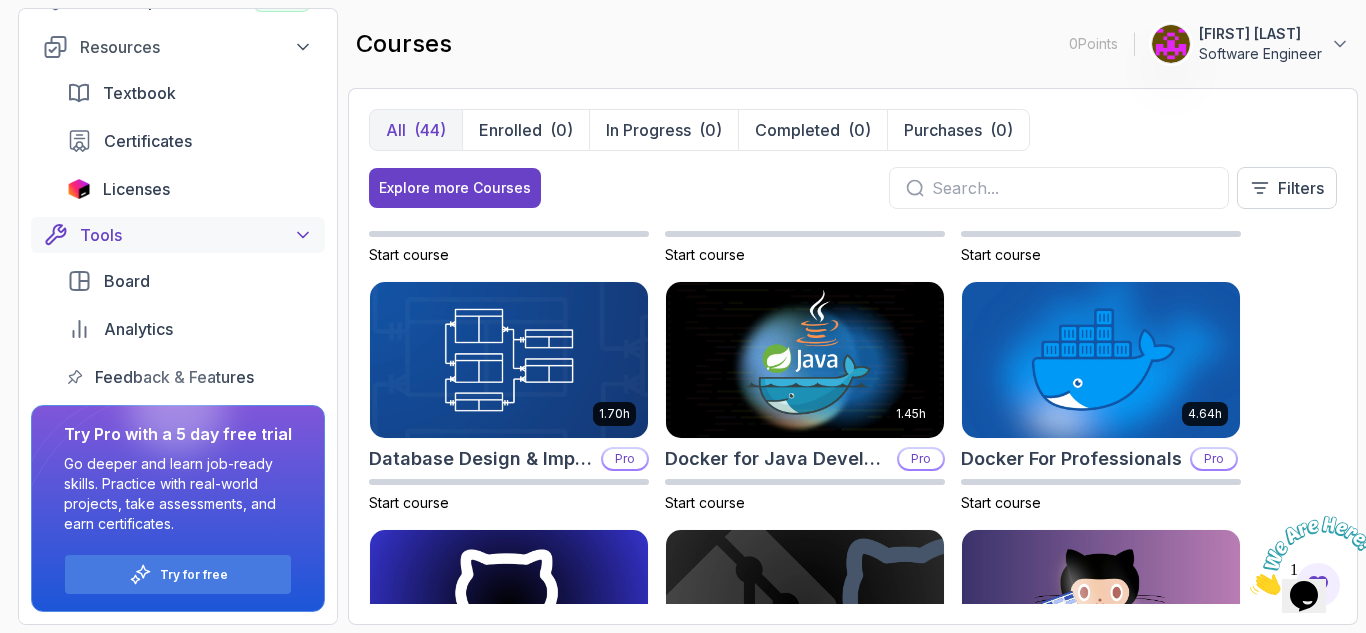 type 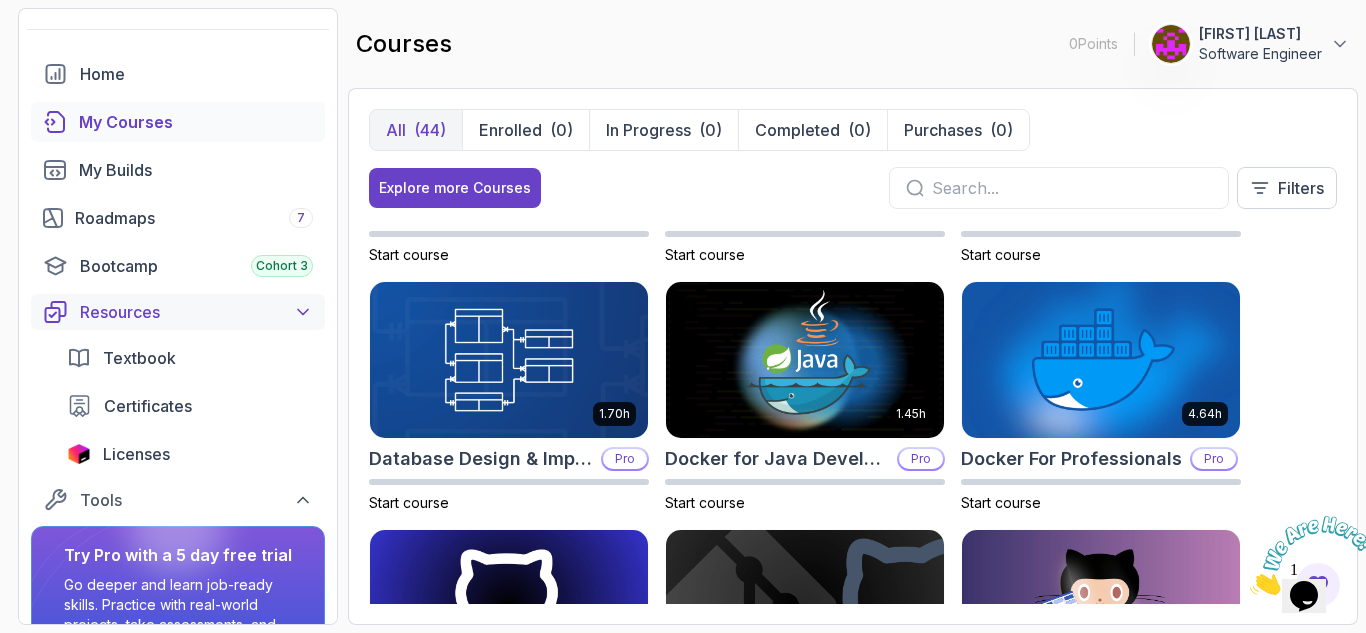 scroll, scrollTop: 0, scrollLeft: 0, axis: both 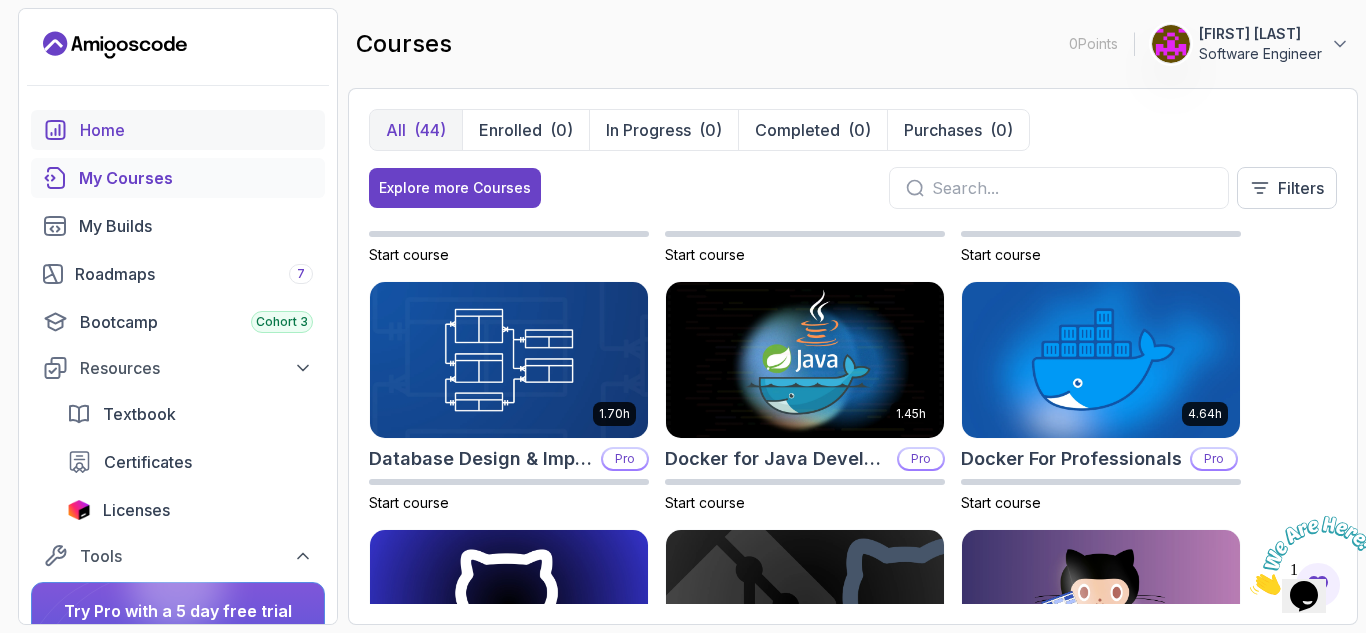click on "Home" at bounding box center [196, 130] 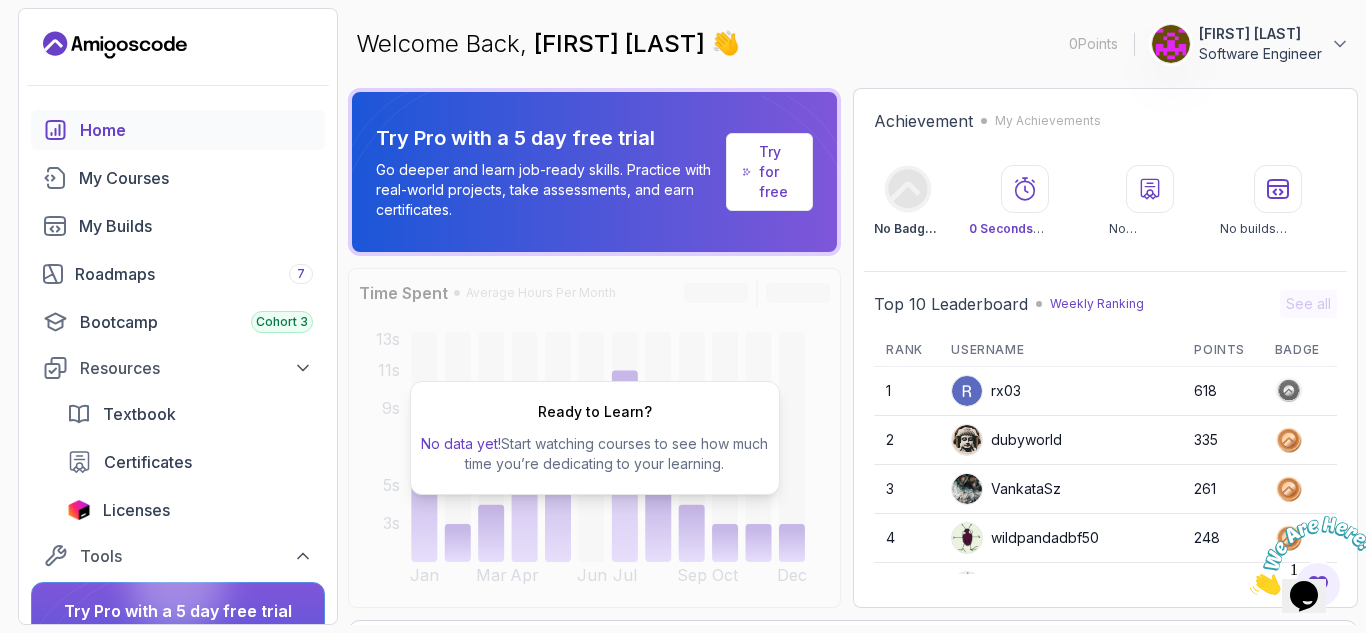 click on "Ready to Learn? No data yet!   Start watching courses to see how much time you’re dedicating to your learning." at bounding box center (594, 438) 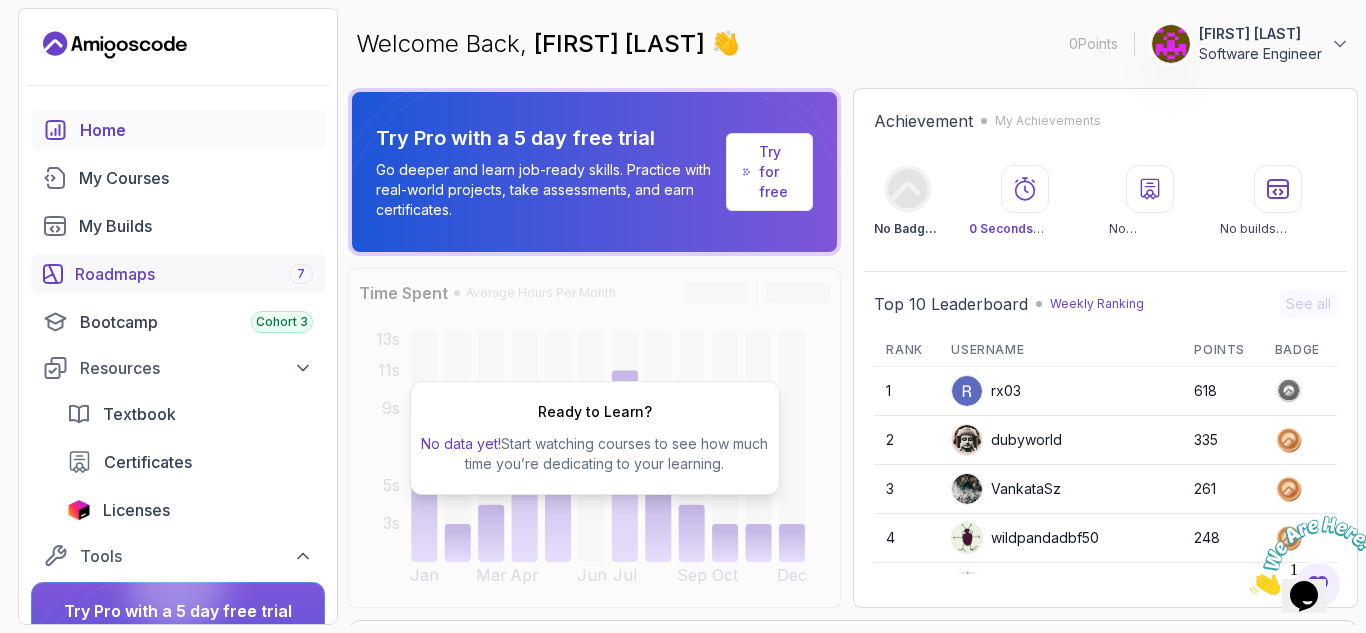 click on "Roadmaps 7" at bounding box center (178, 274) 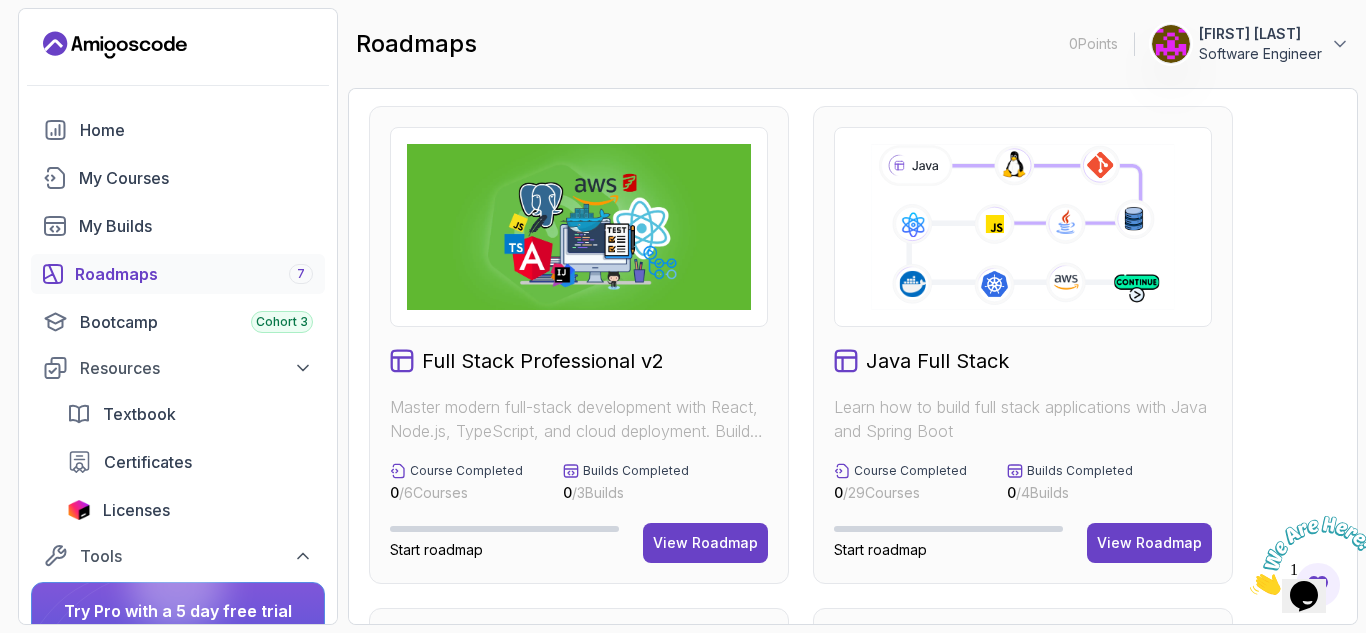 scroll, scrollTop: 125, scrollLeft: 0, axis: vertical 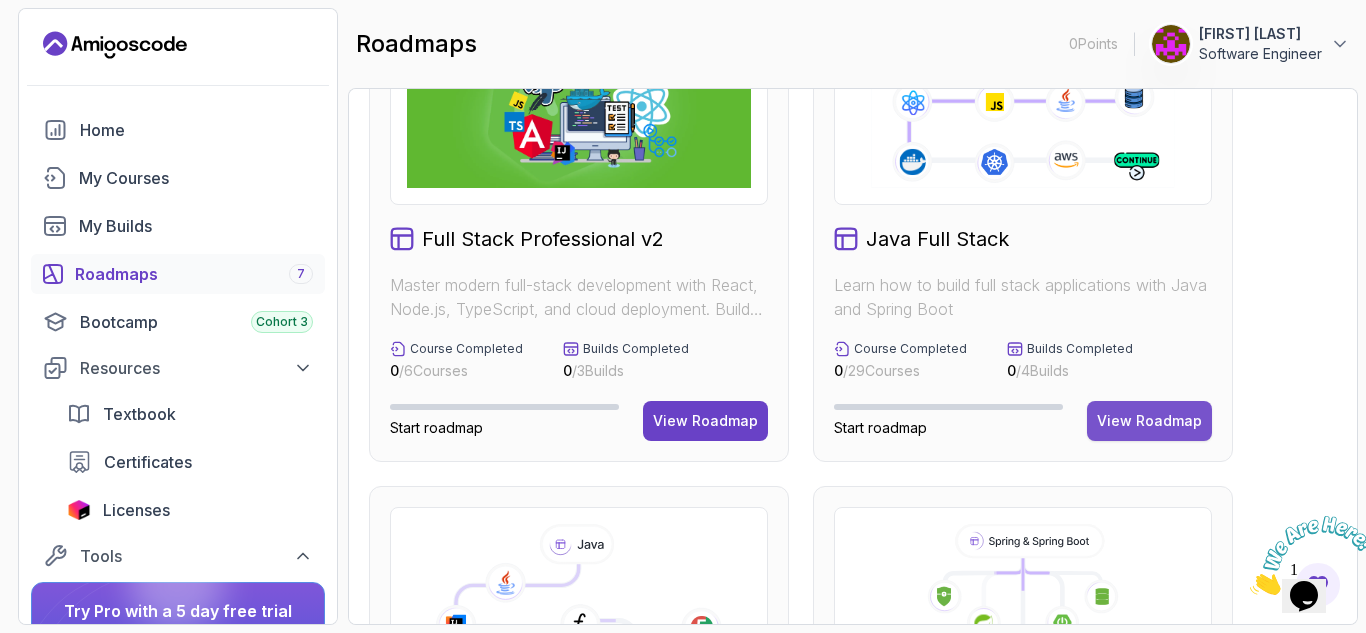click on "View Roadmap" at bounding box center (1149, 421) 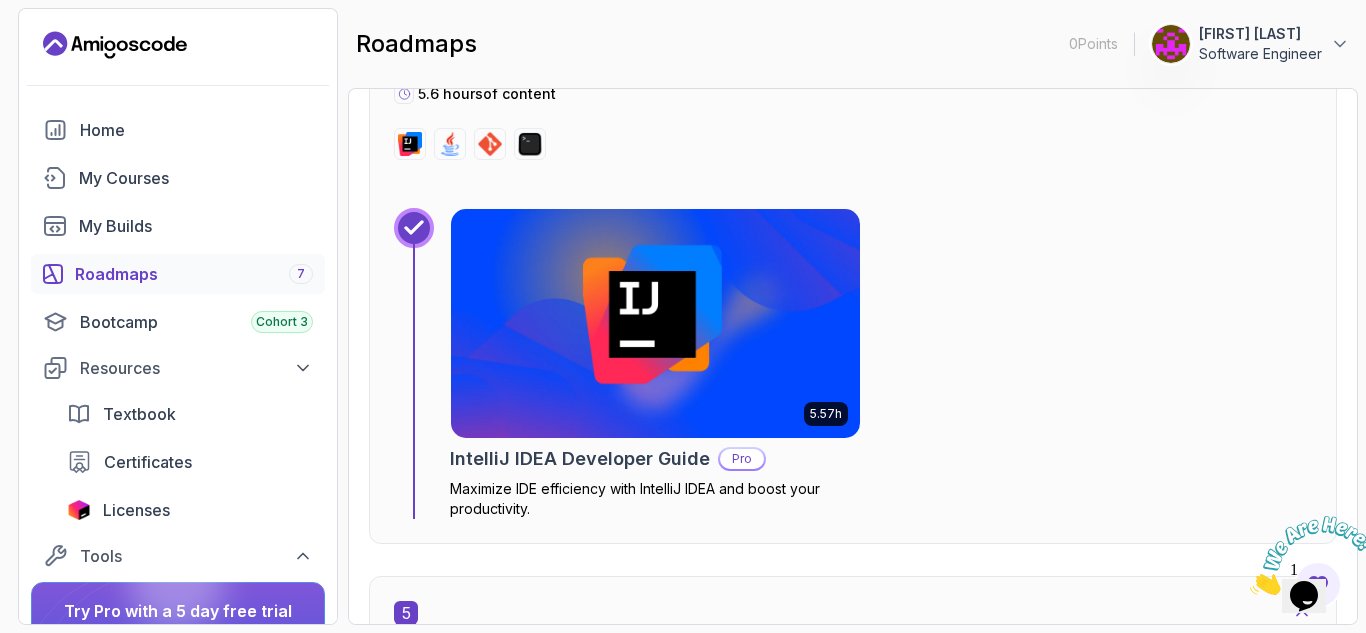 scroll, scrollTop: 3524, scrollLeft: 0, axis: vertical 